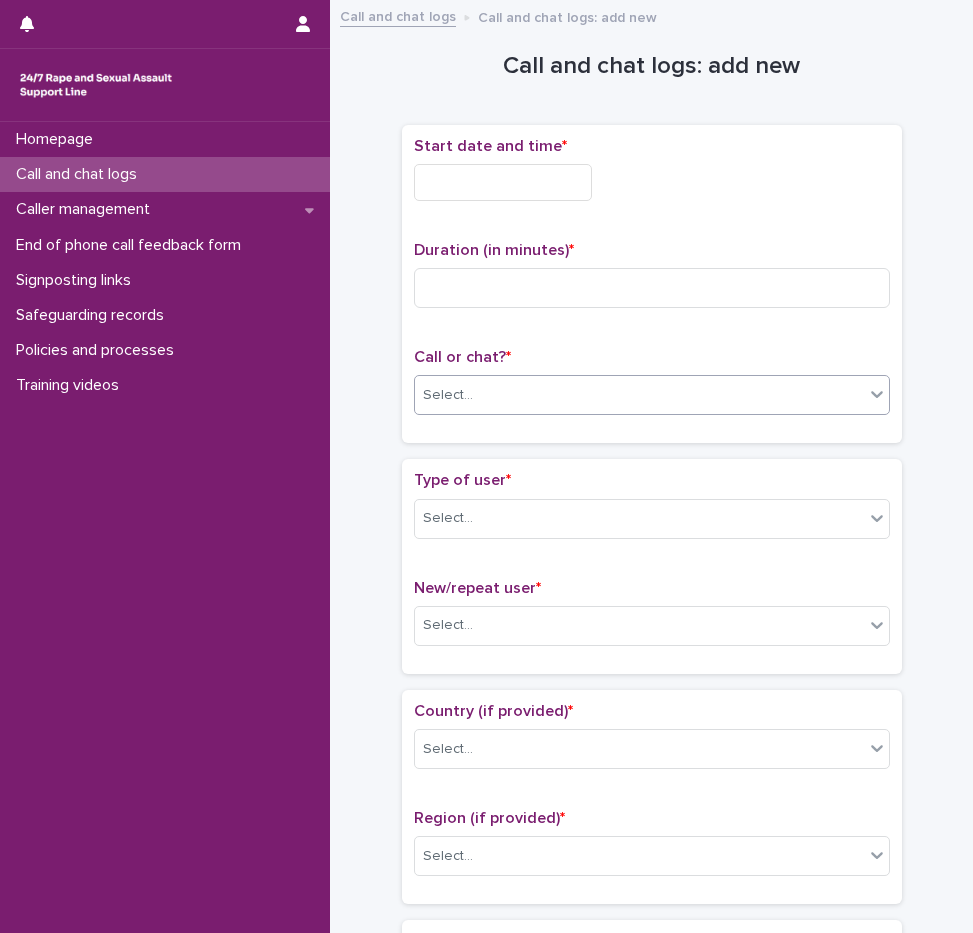 scroll, scrollTop: 0, scrollLeft: 0, axis: both 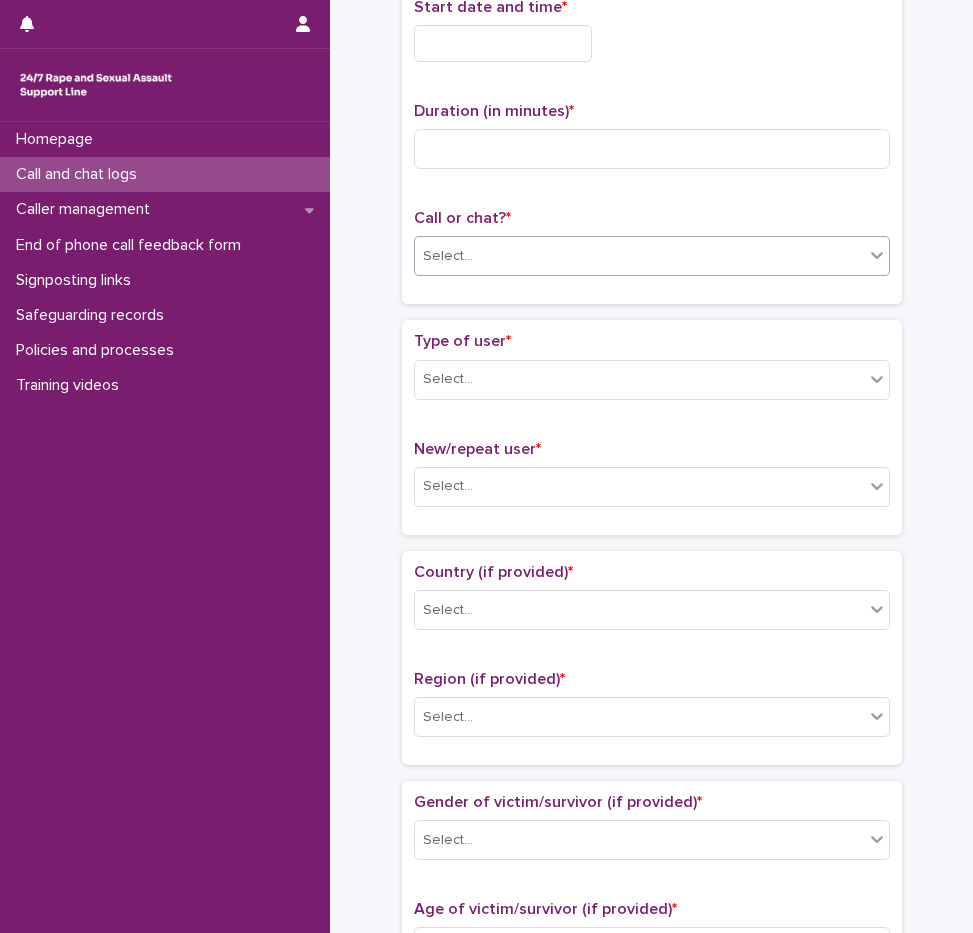 click on "Select..." at bounding box center [639, 256] 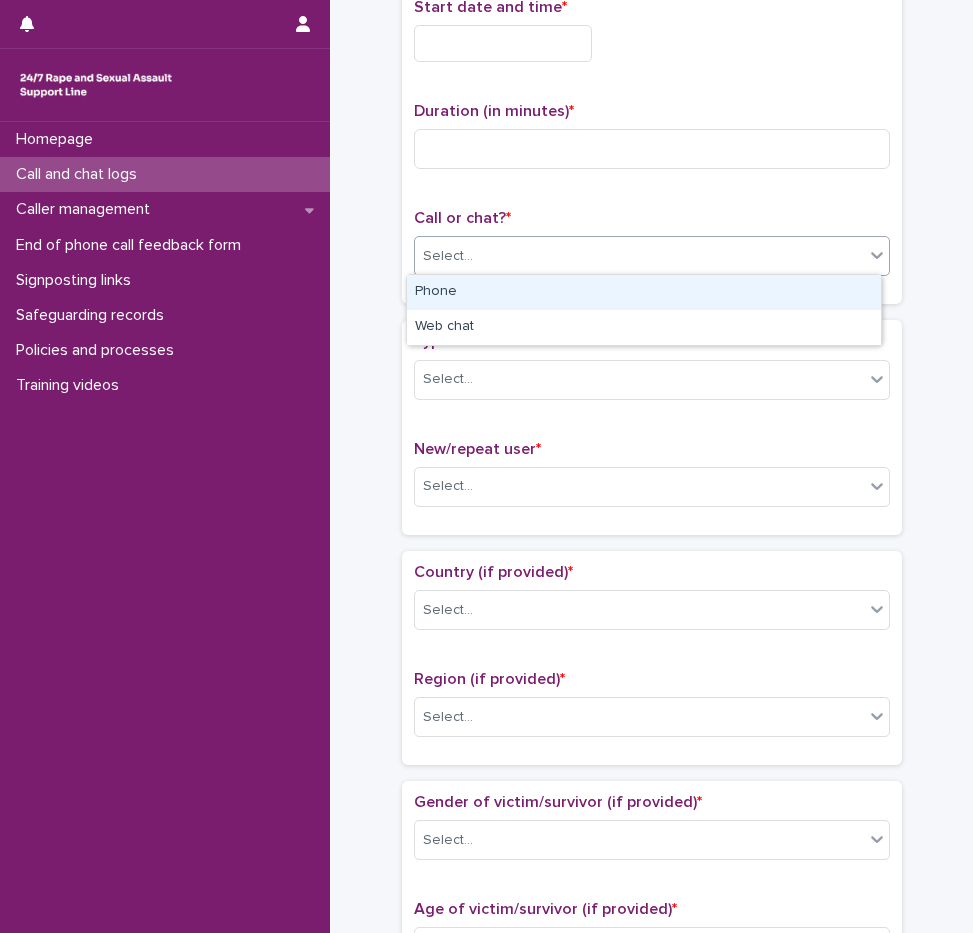 click on "Phone" at bounding box center (644, 292) 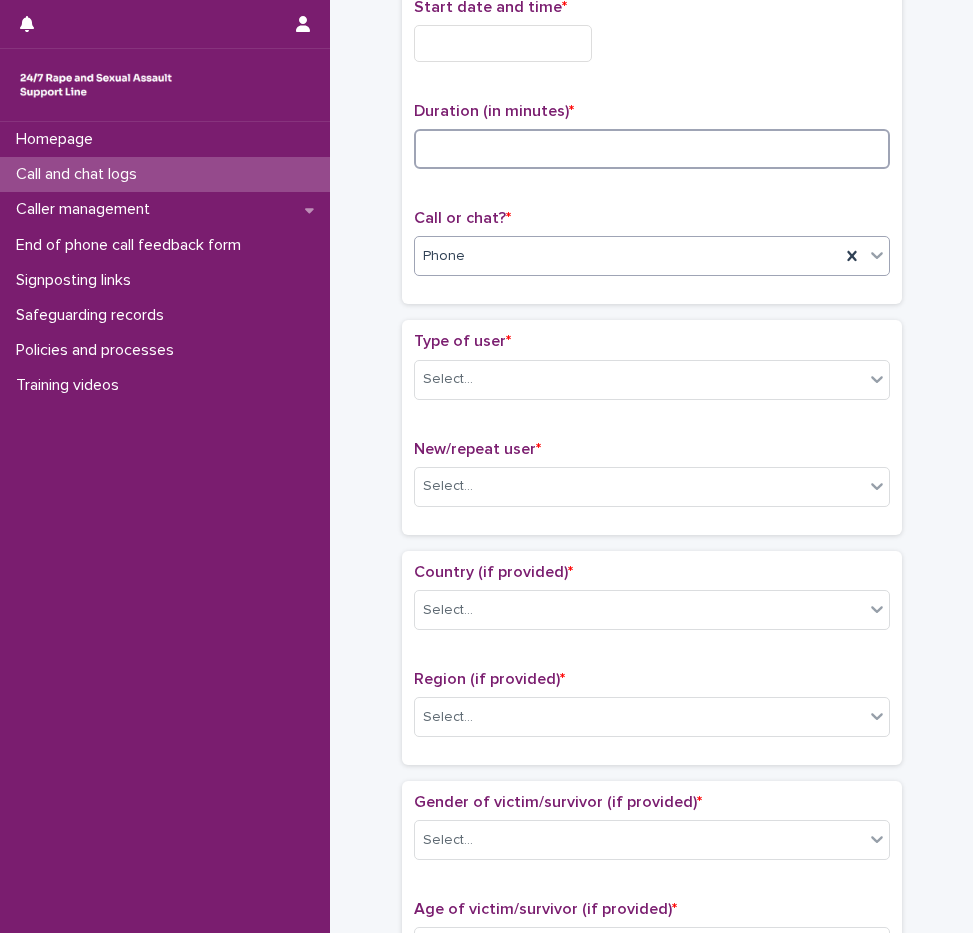 click at bounding box center [652, 149] 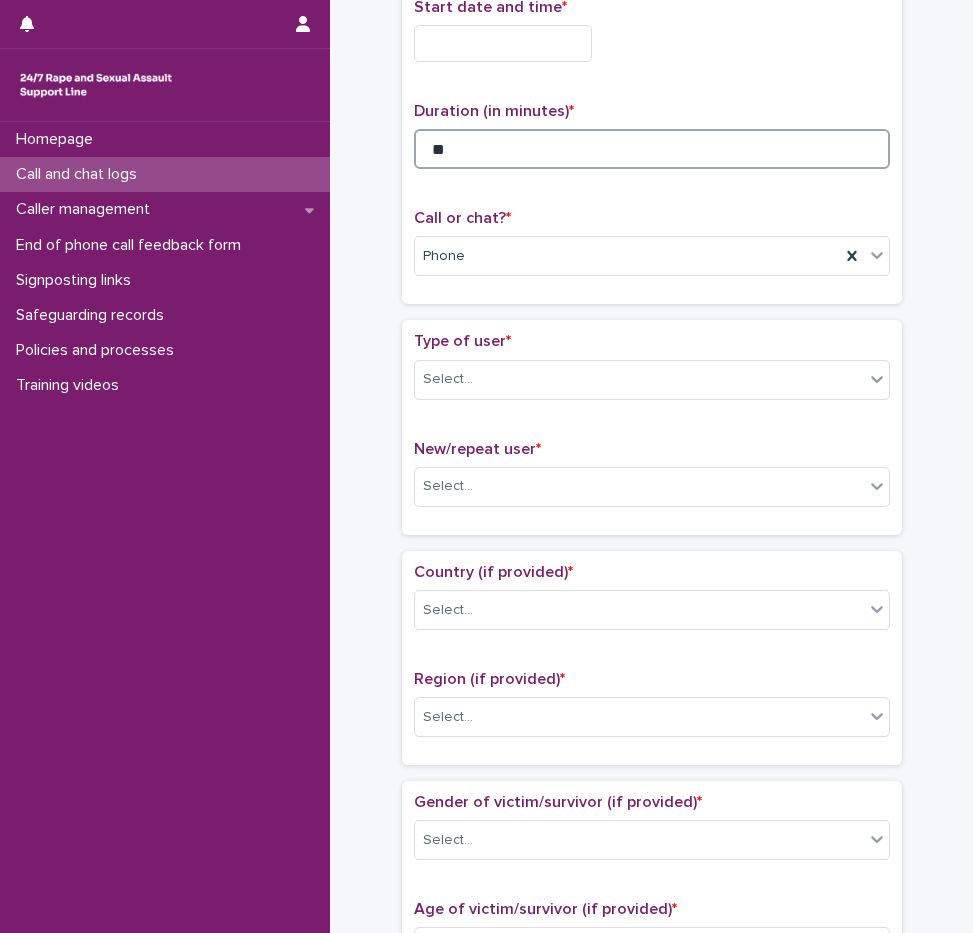 type on "**" 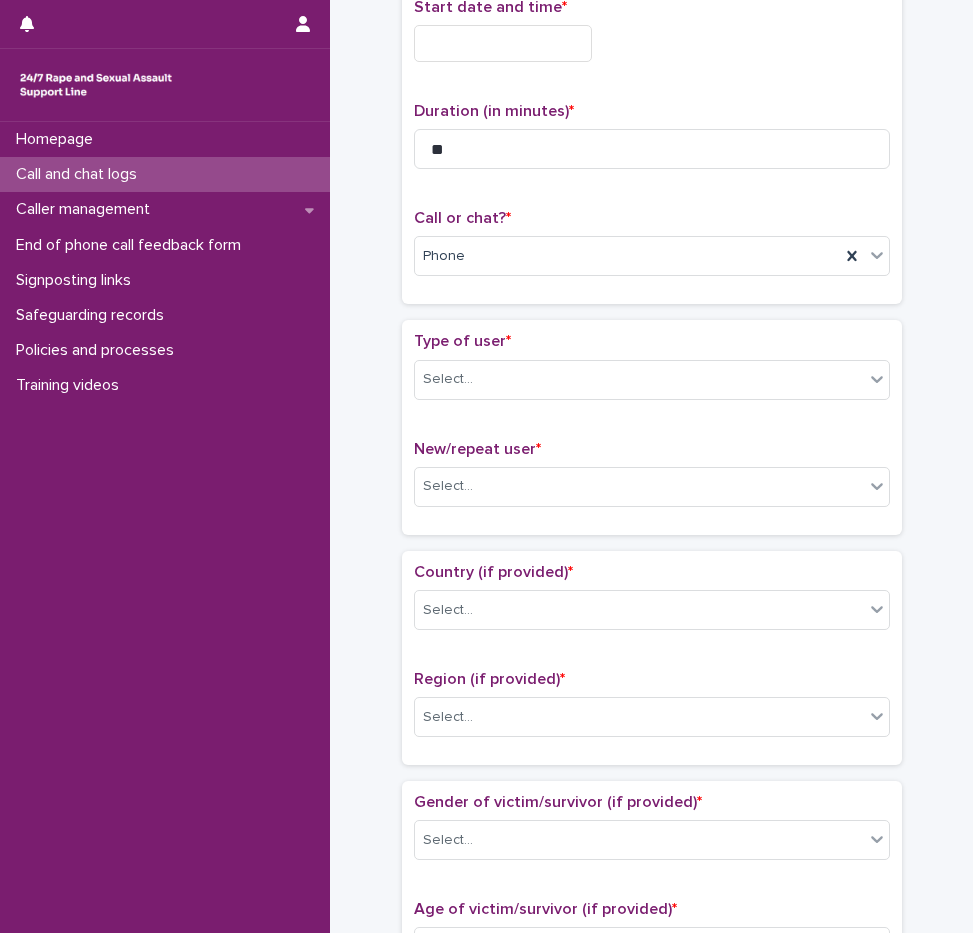 click at bounding box center [503, 43] 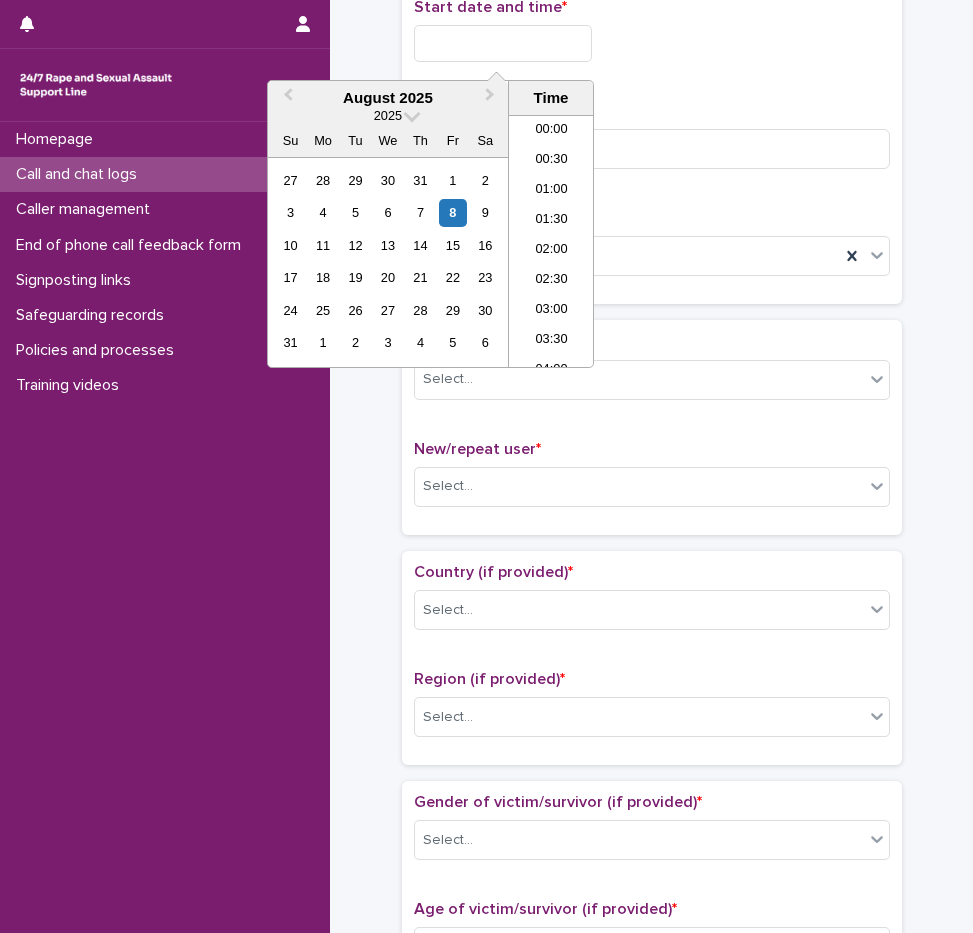scroll, scrollTop: 1189, scrollLeft: 0, axis: vertical 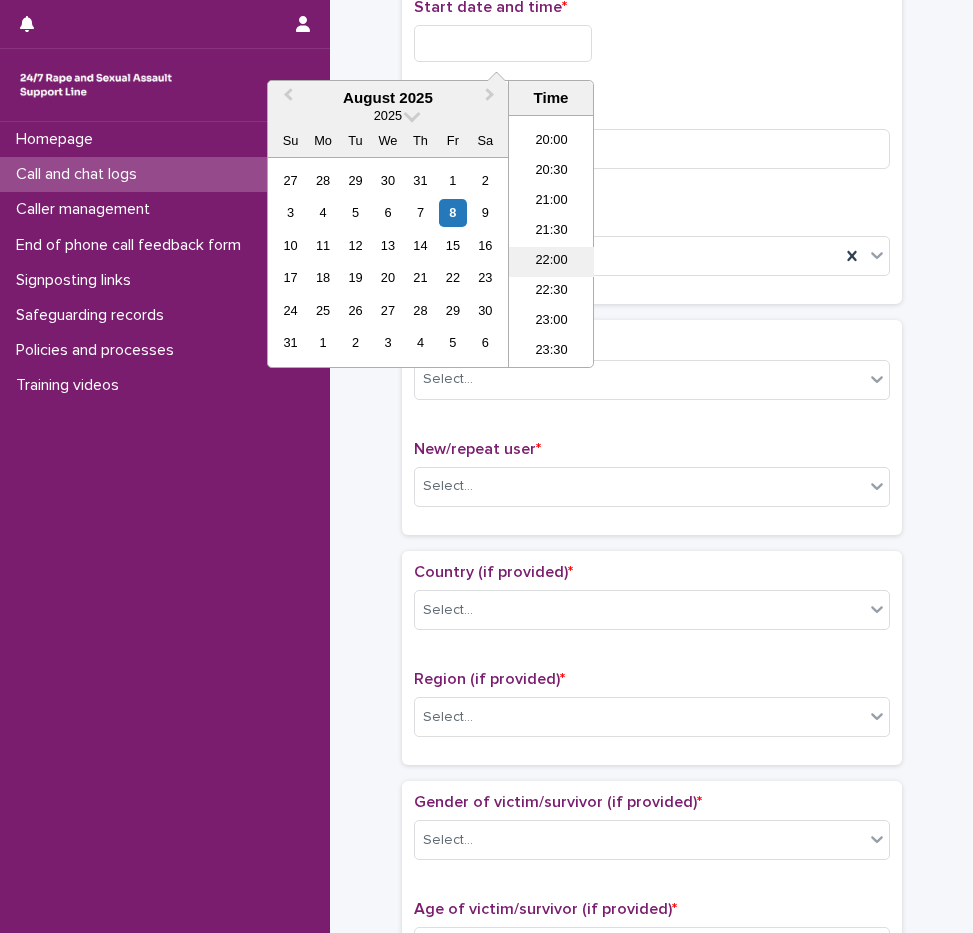 click on "22:00" at bounding box center [551, 262] 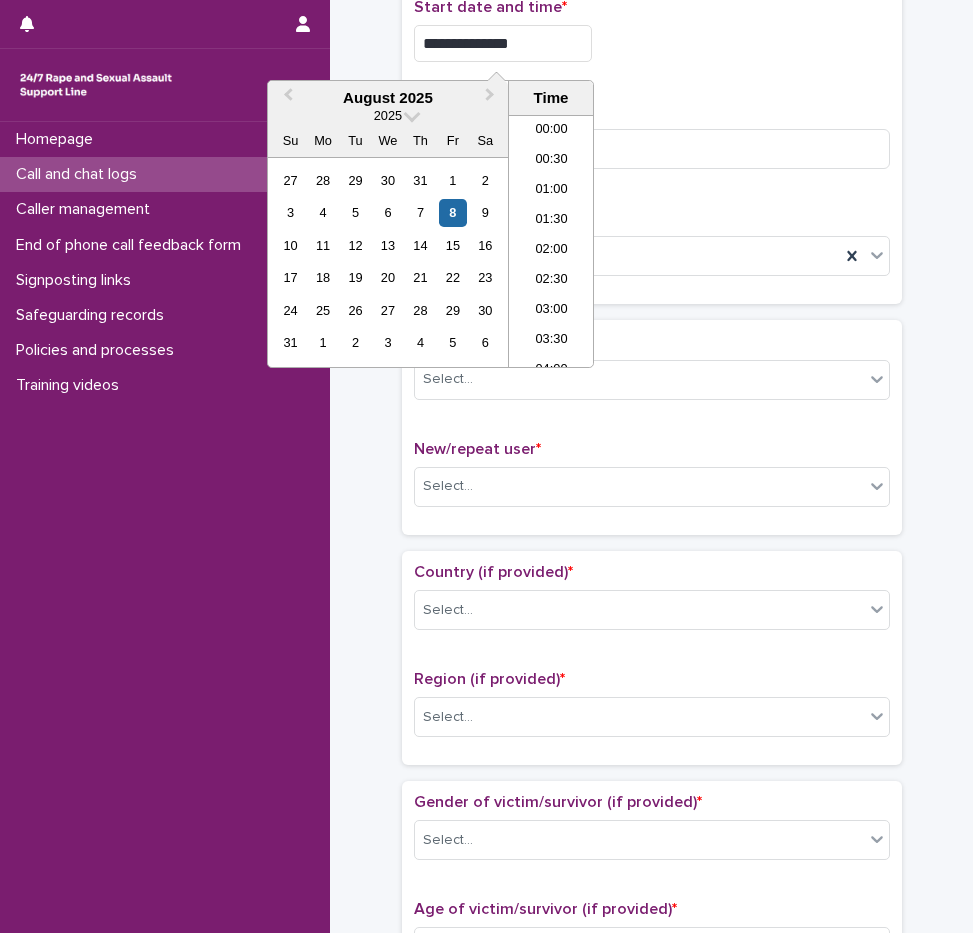 click on "**********" at bounding box center [503, 43] 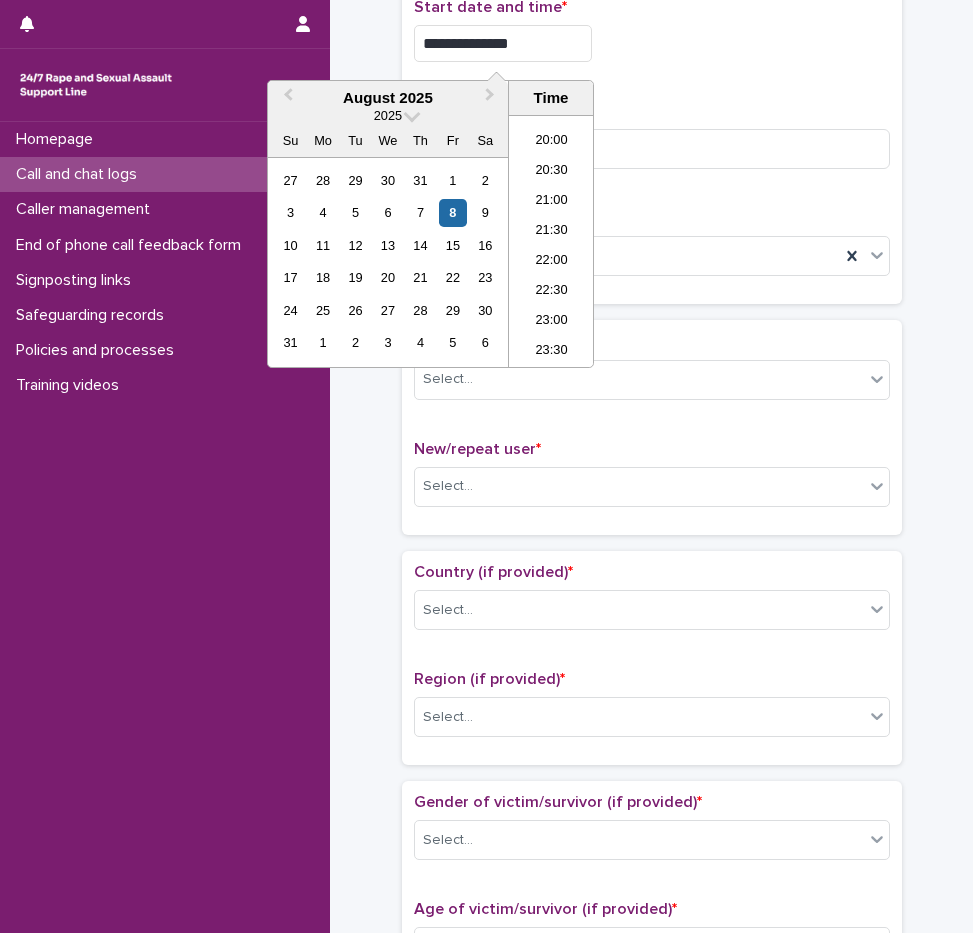 type on "**********" 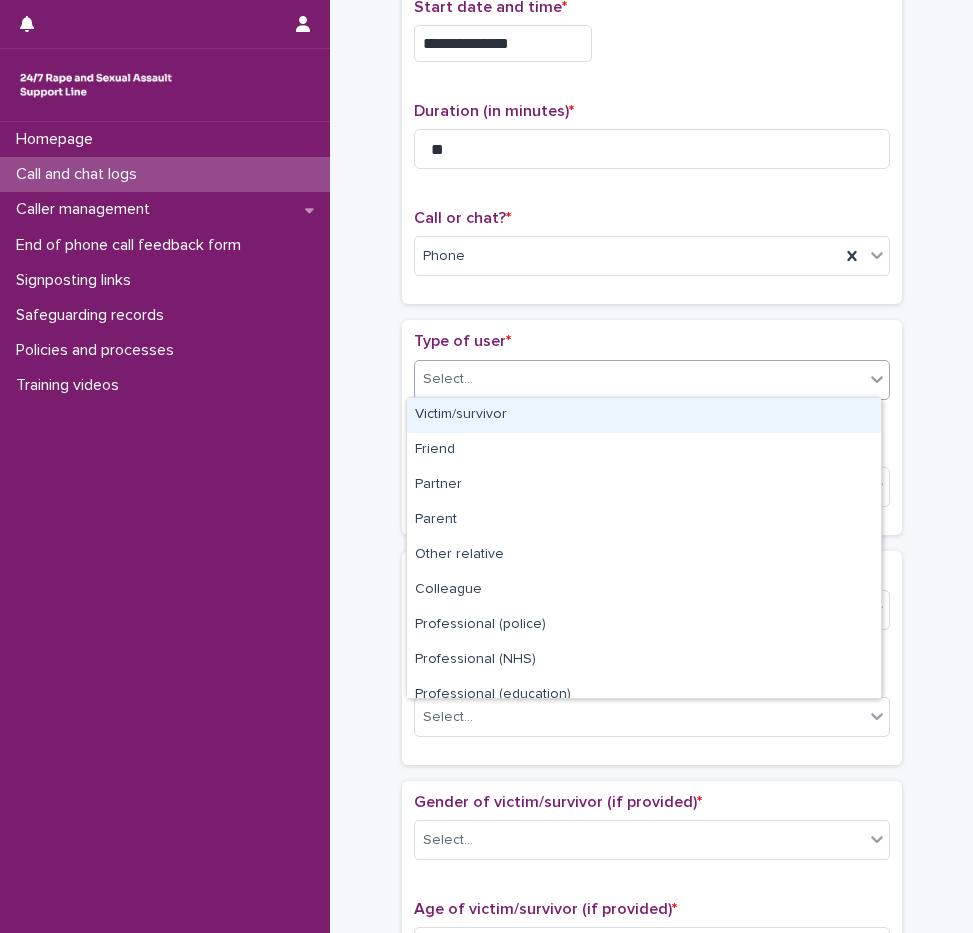 click on "Select..." at bounding box center (639, 379) 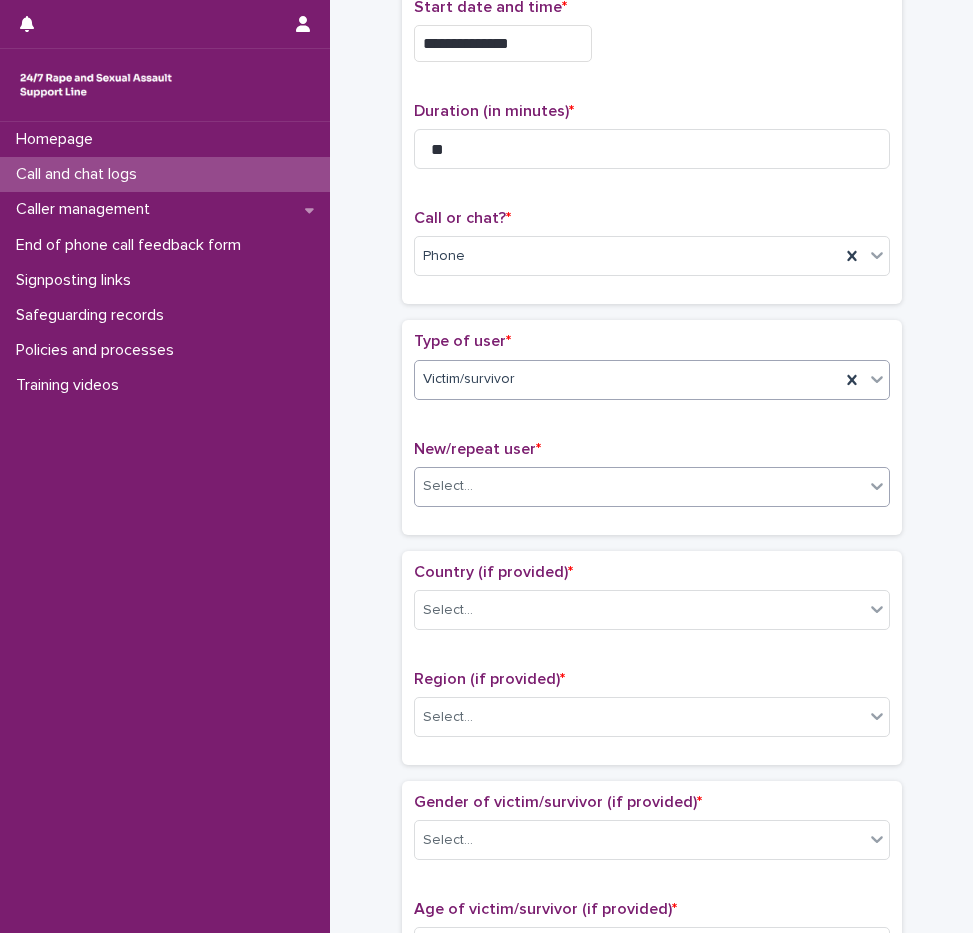 click on "Select..." at bounding box center [639, 486] 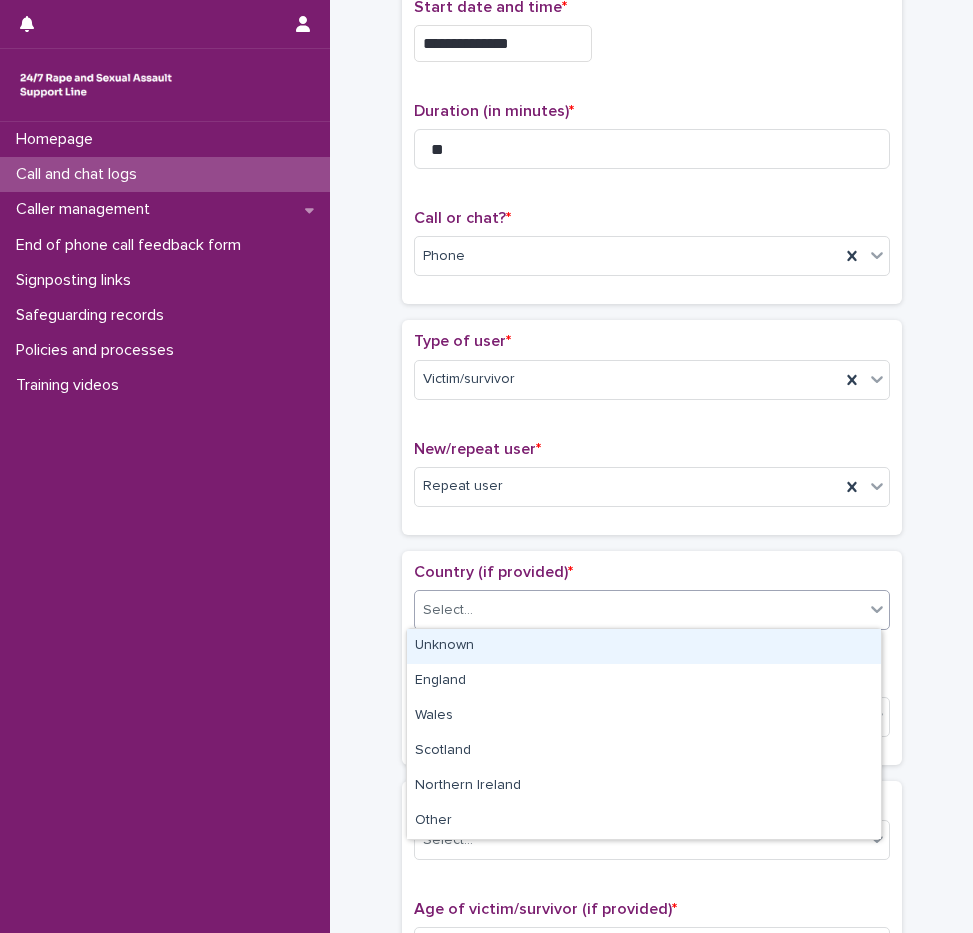 click on "Select..." at bounding box center (639, 610) 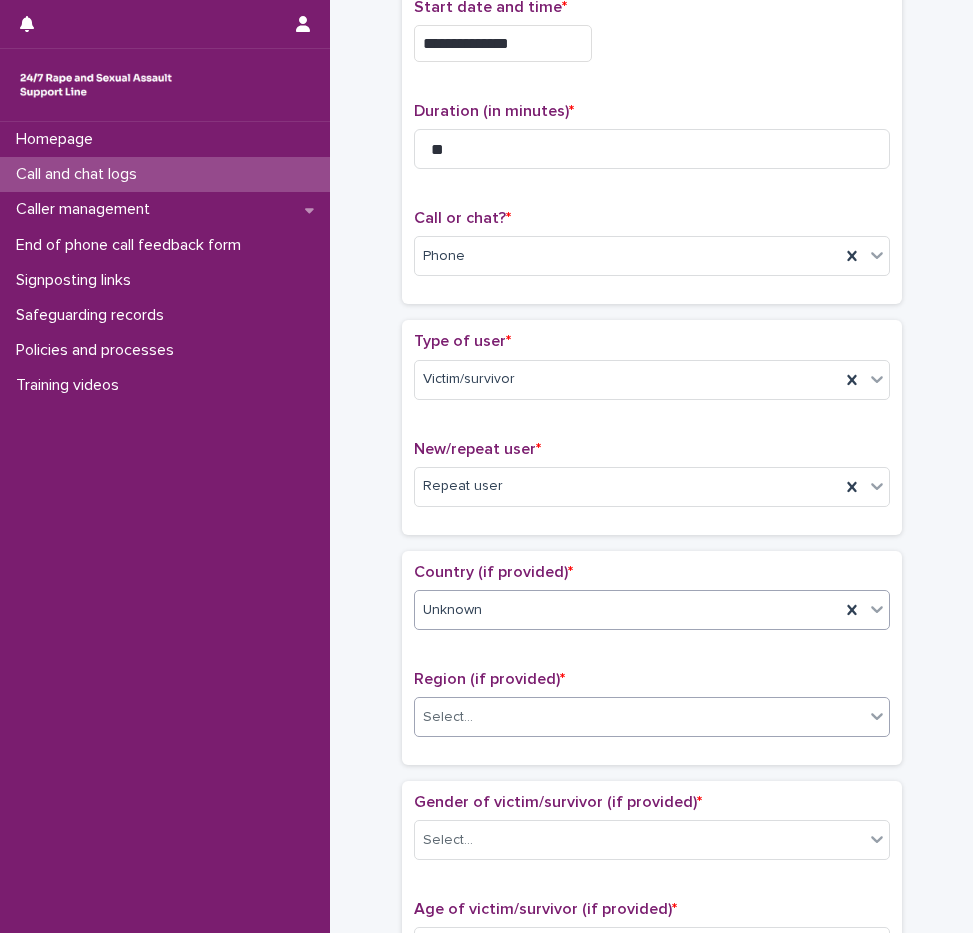 click on "Select..." at bounding box center (639, 717) 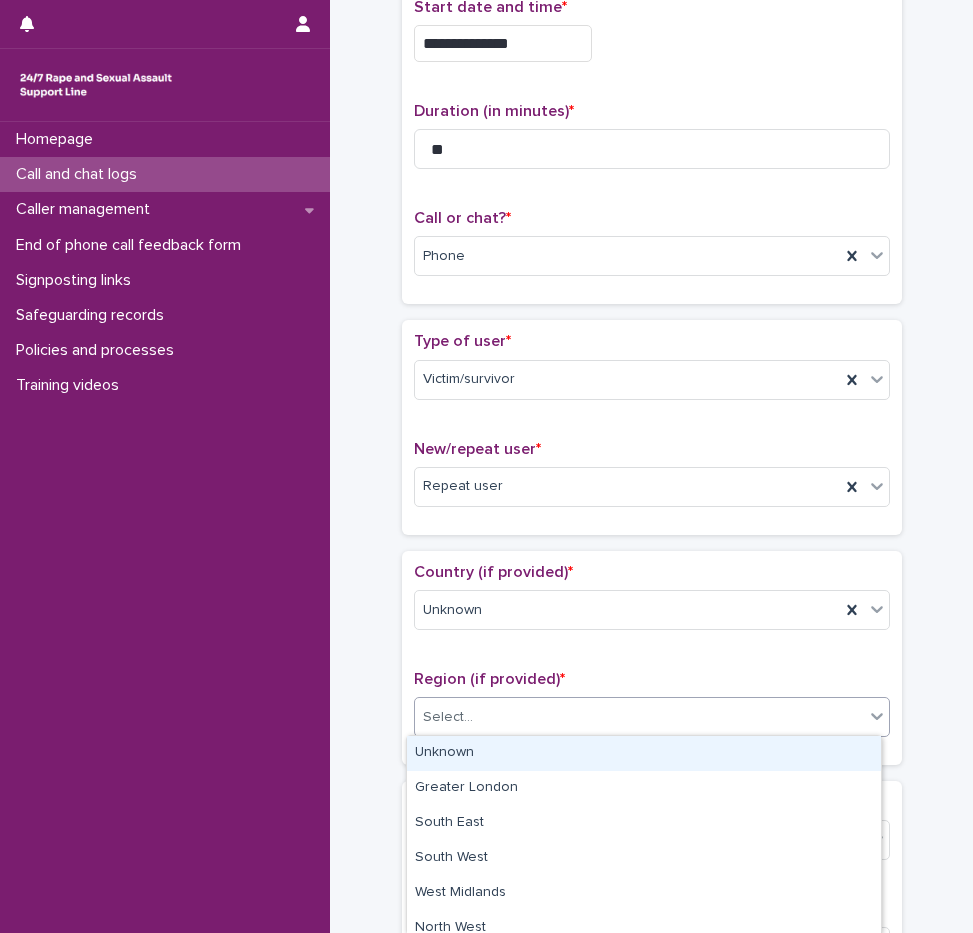 click on "Unknown" at bounding box center [644, 753] 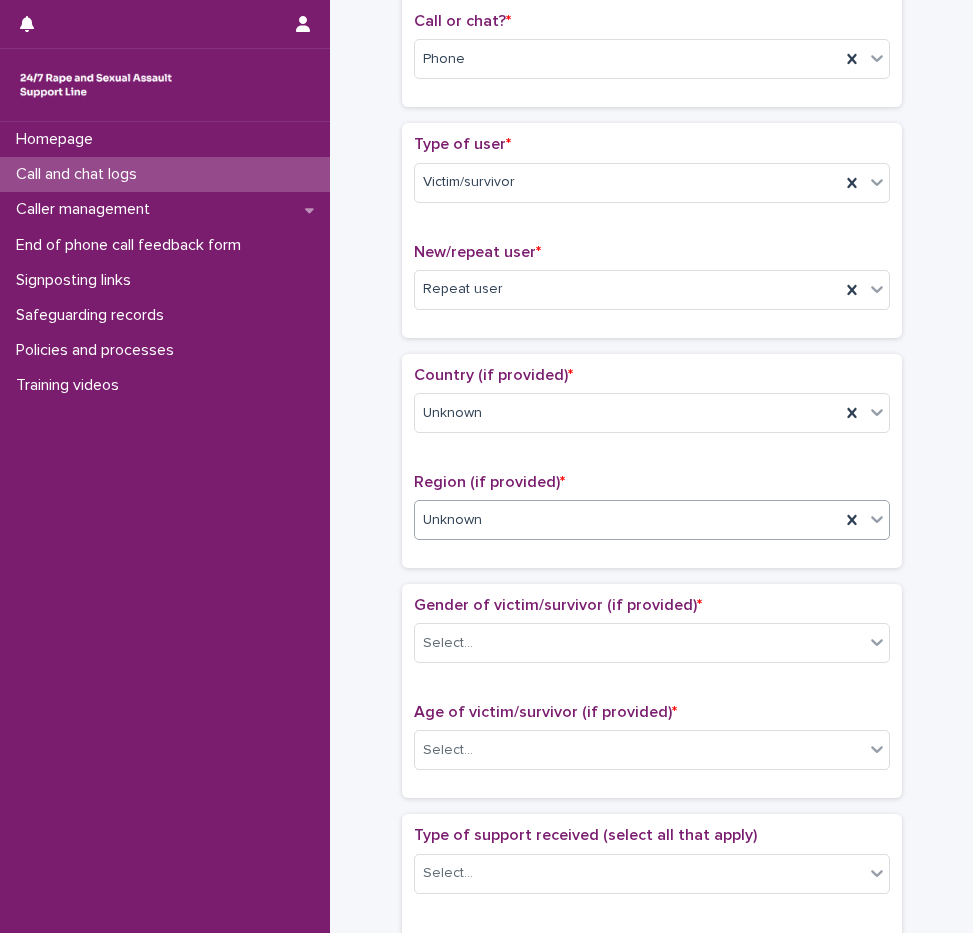 scroll, scrollTop: 339, scrollLeft: 0, axis: vertical 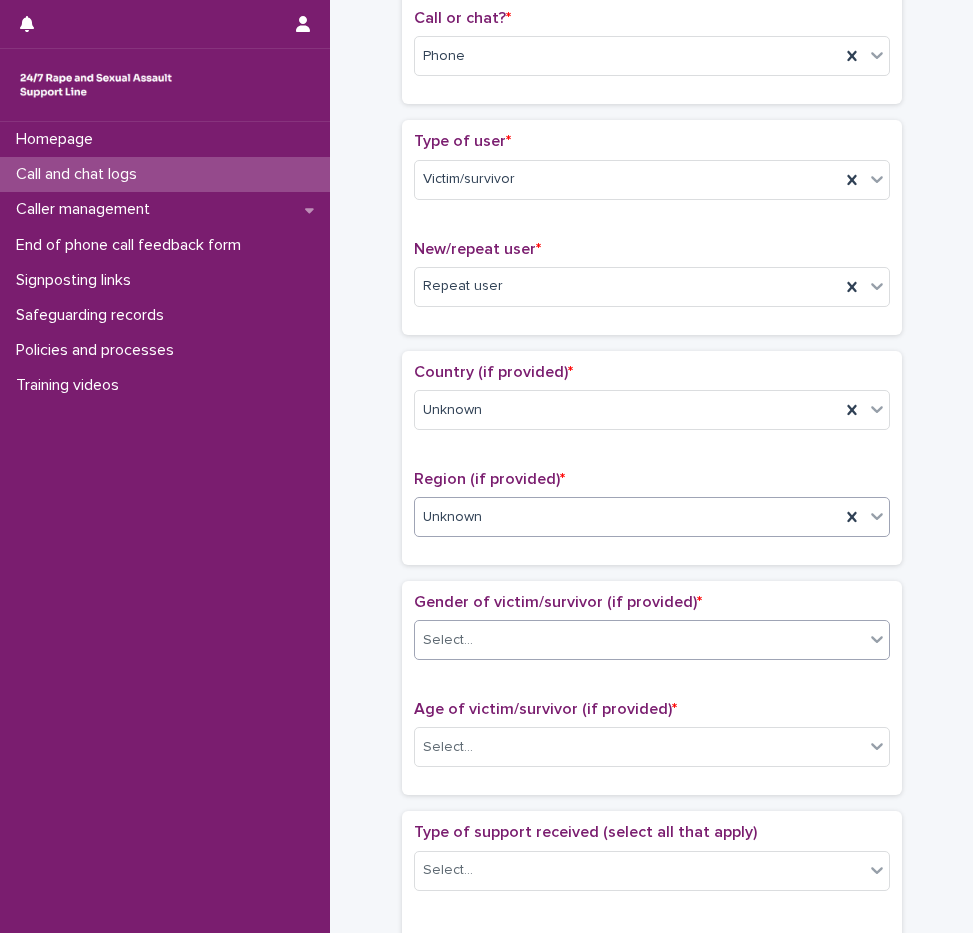 click on "Select..." at bounding box center (448, 640) 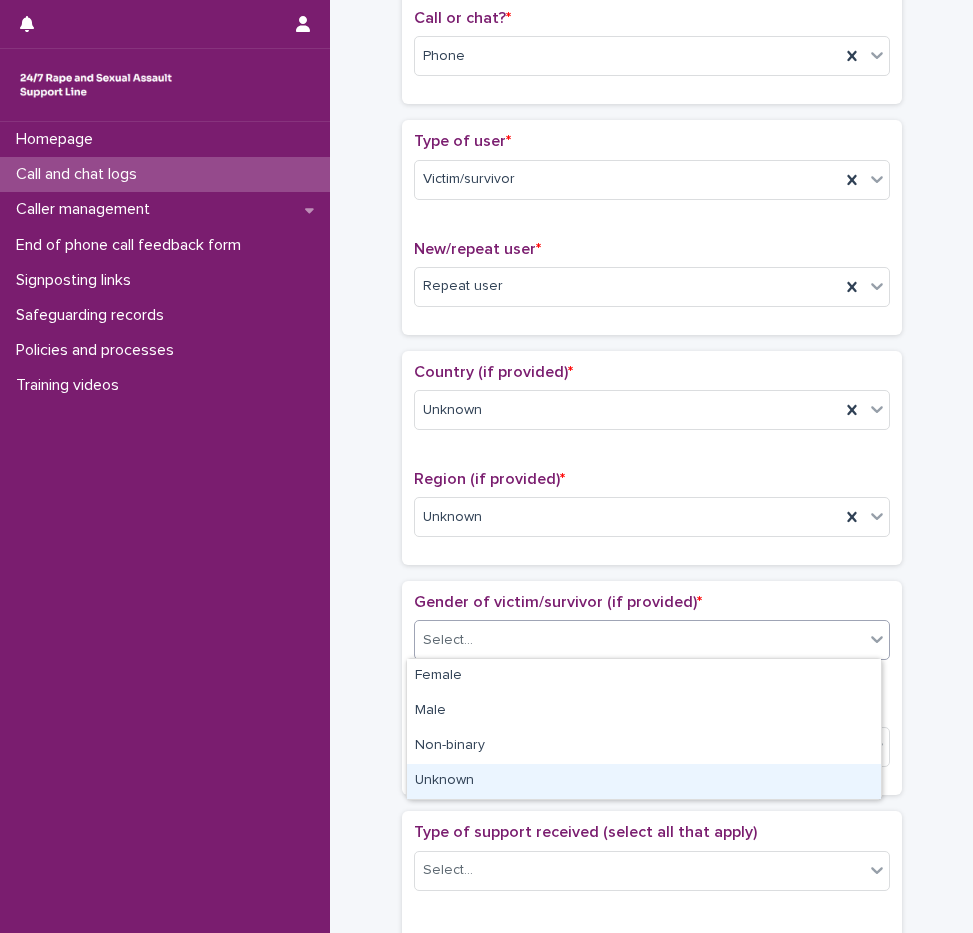 click on "Unknown" at bounding box center (644, 781) 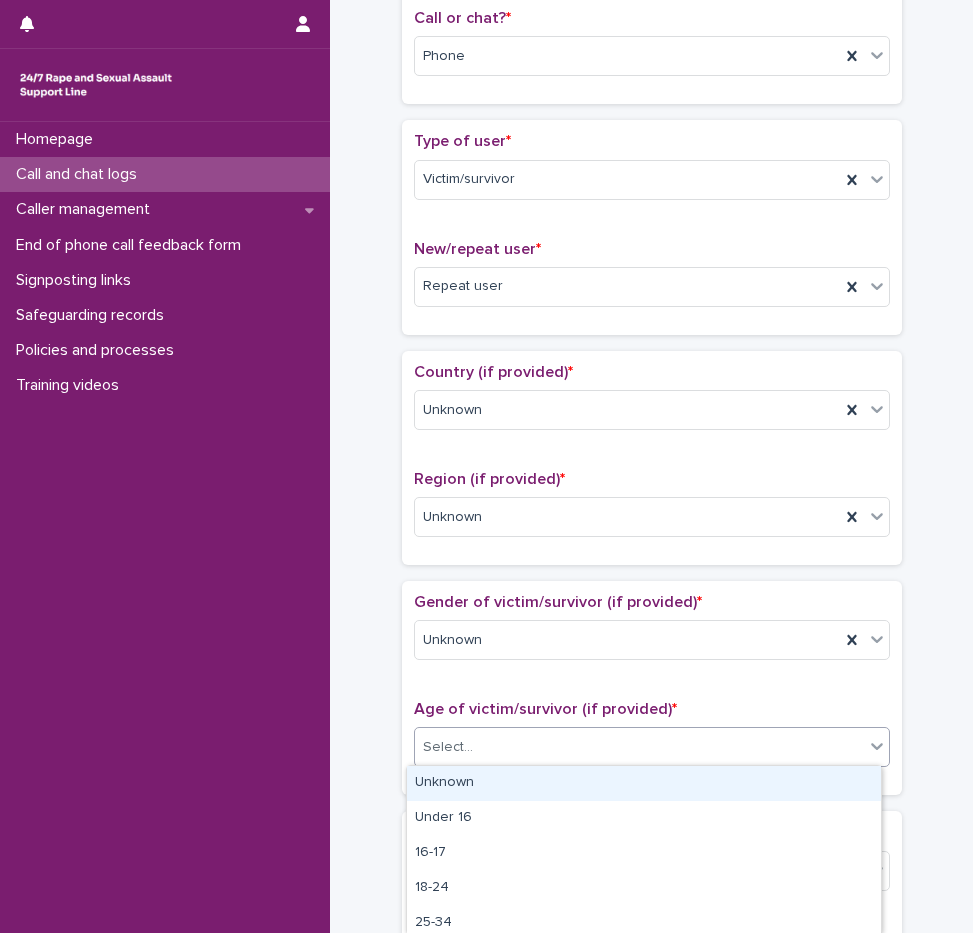 click on "Select..." at bounding box center [448, 747] 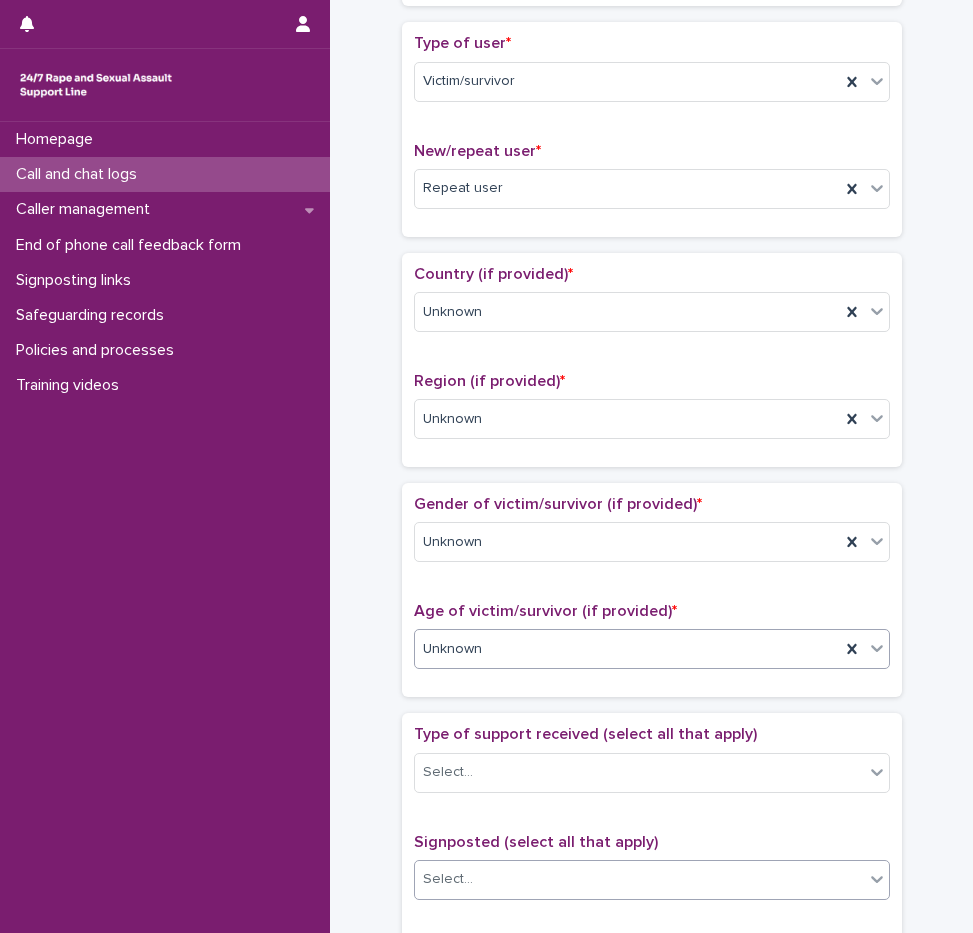 scroll, scrollTop: 639, scrollLeft: 0, axis: vertical 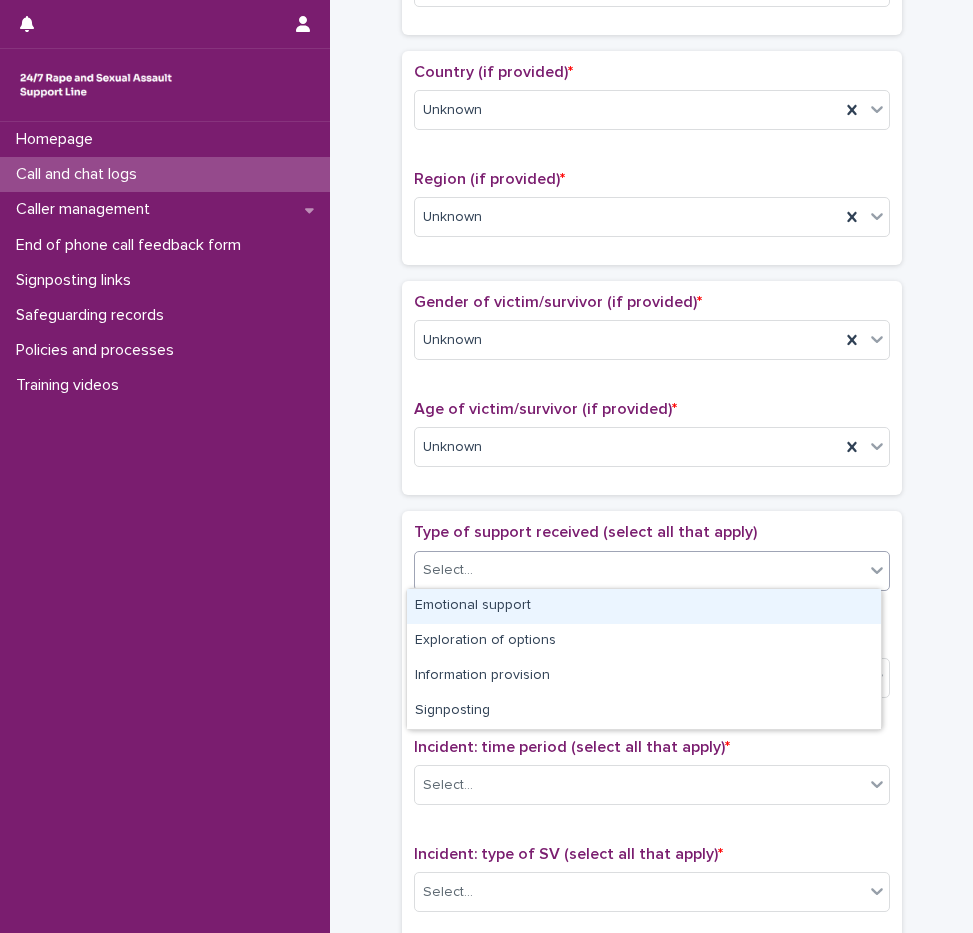click on "Select..." at bounding box center (448, 570) 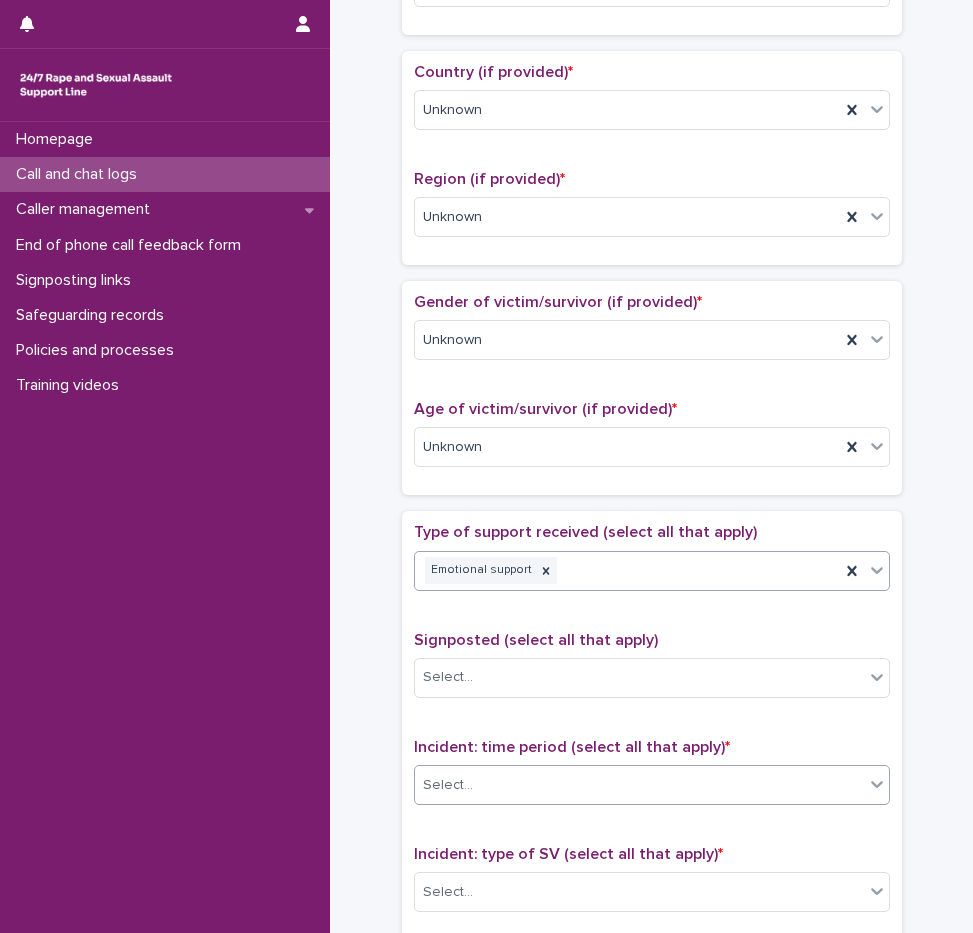 click on "Select..." at bounding box center [639, 785] 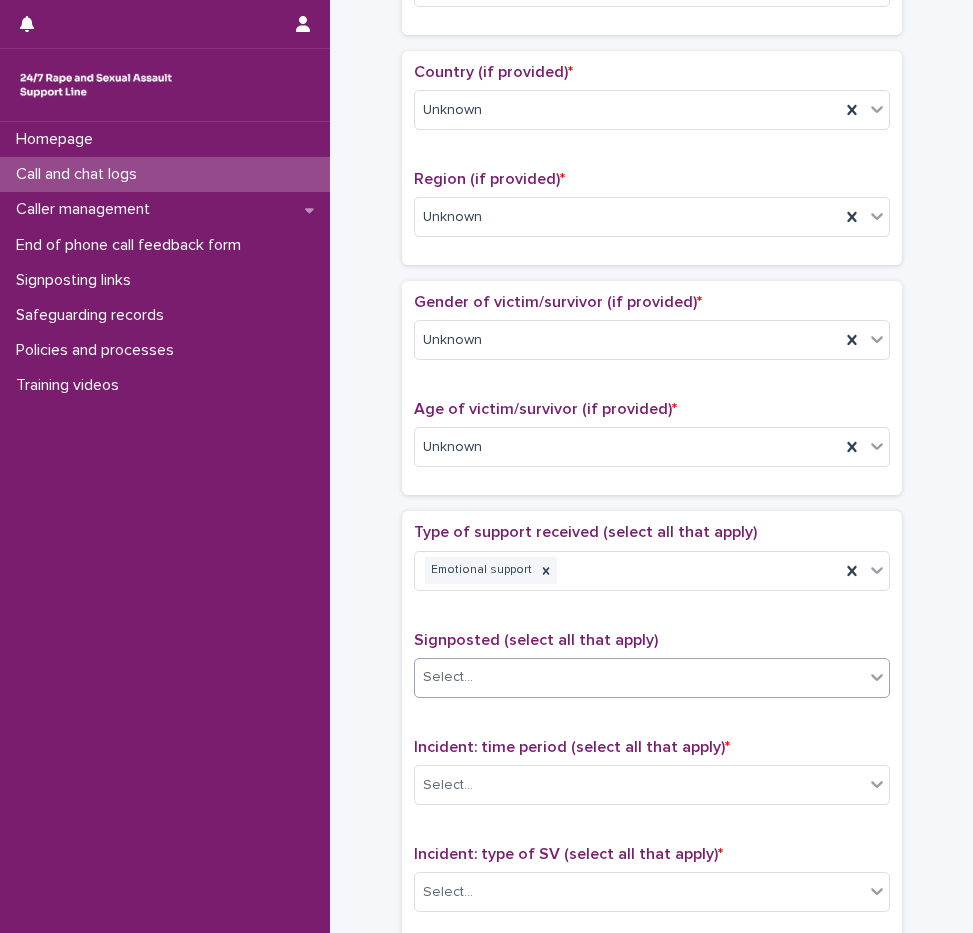 scroll, scrollTop: 1139, scrollLeft: 0, axis: vertical 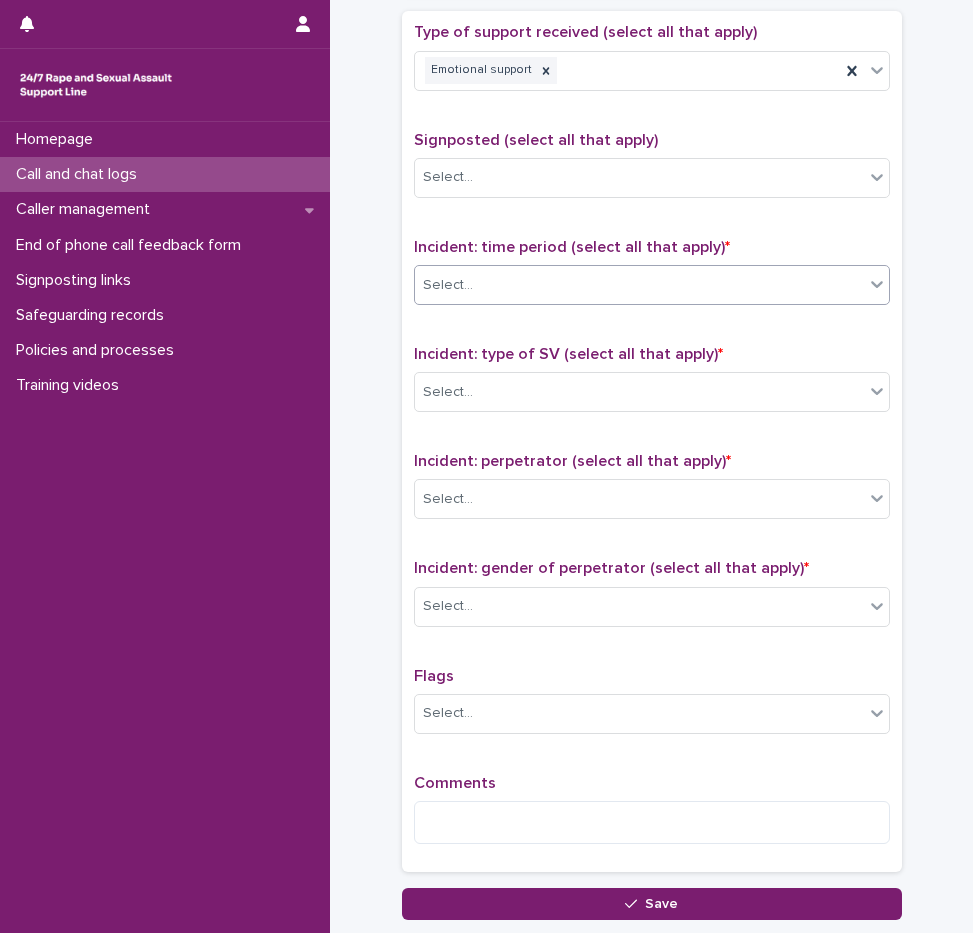 click on "Select..." at bounding box center (639, 285) 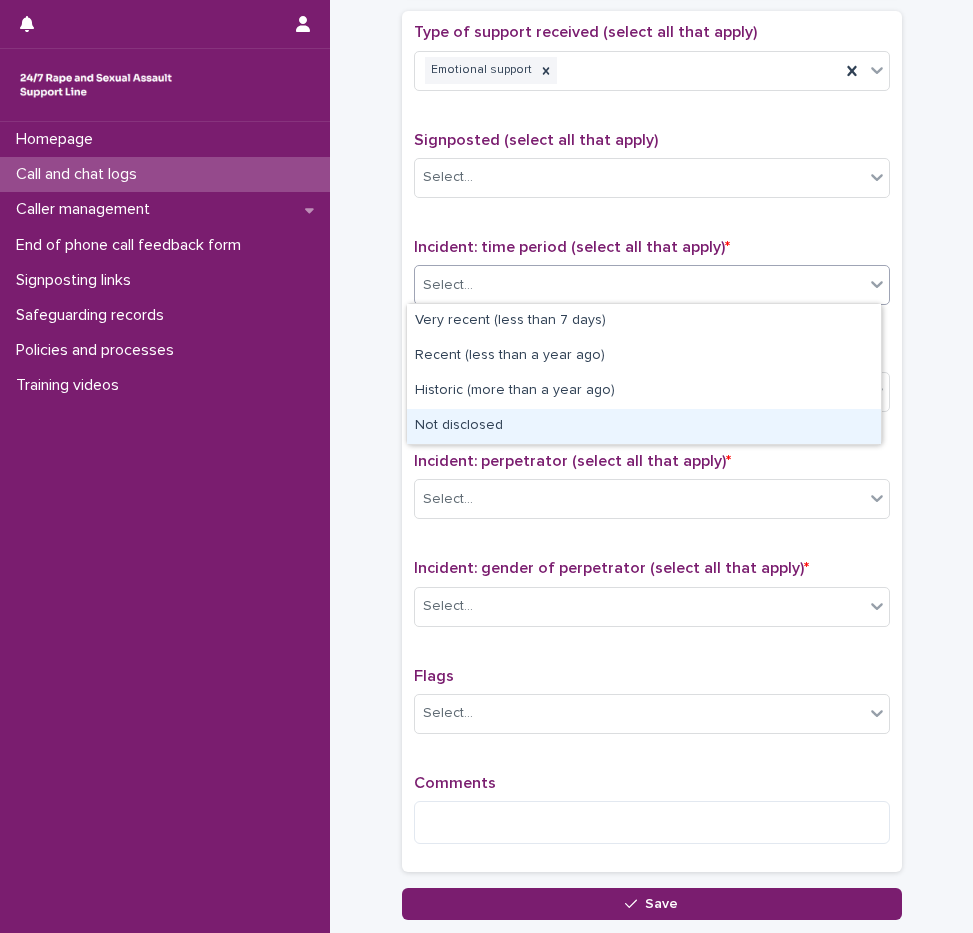 click on "Not disclosed" at bounding box center (644, 426) 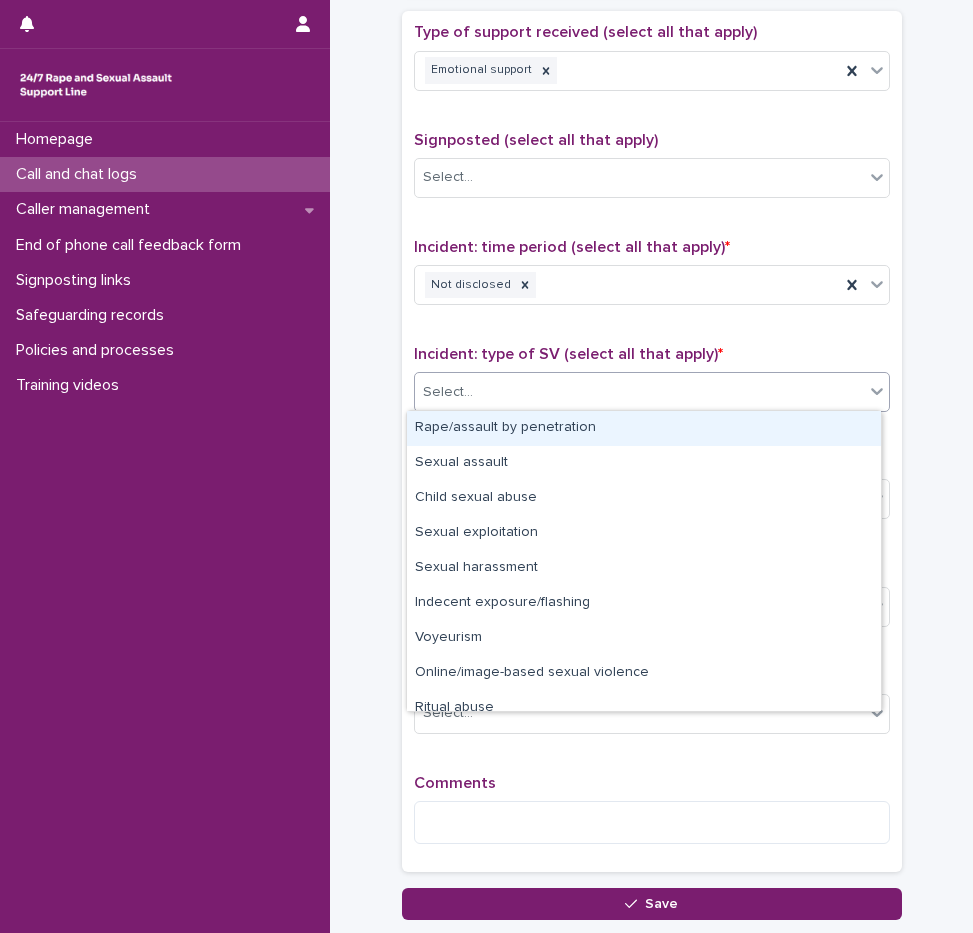 click on "Select..." at bounding box center (639, 392) 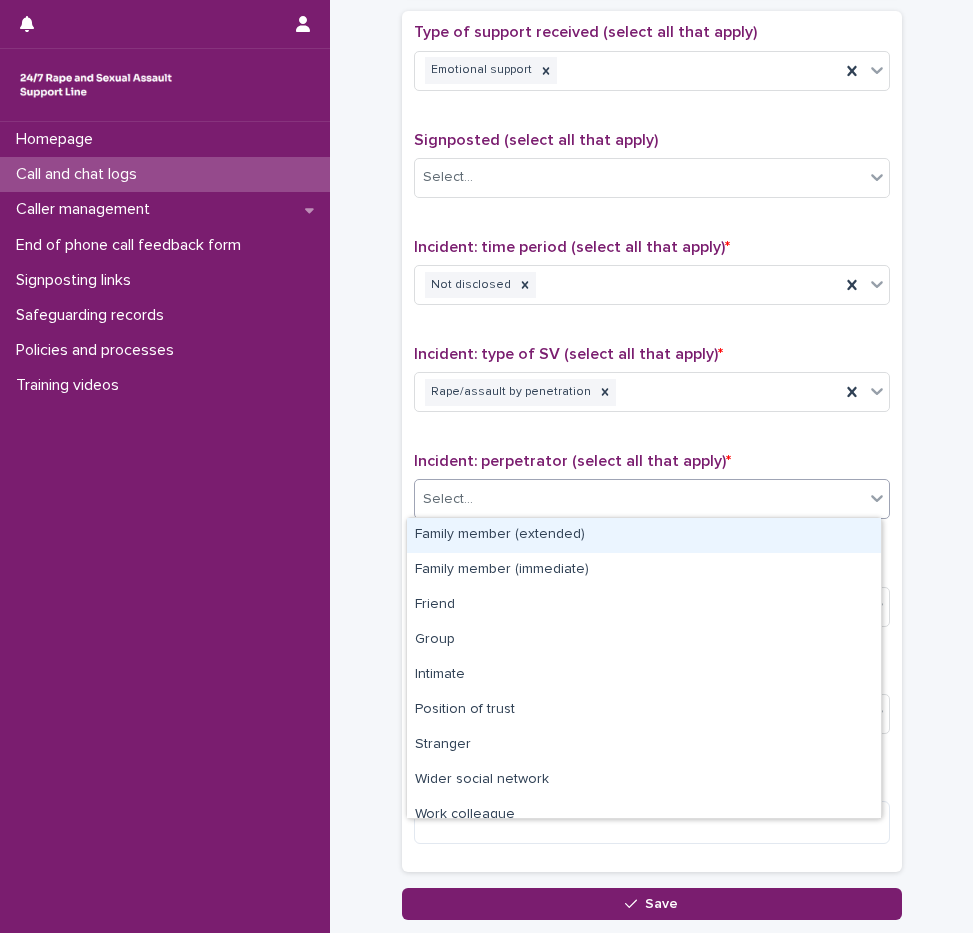 click on "Select..." at bounding box center [639, 499] 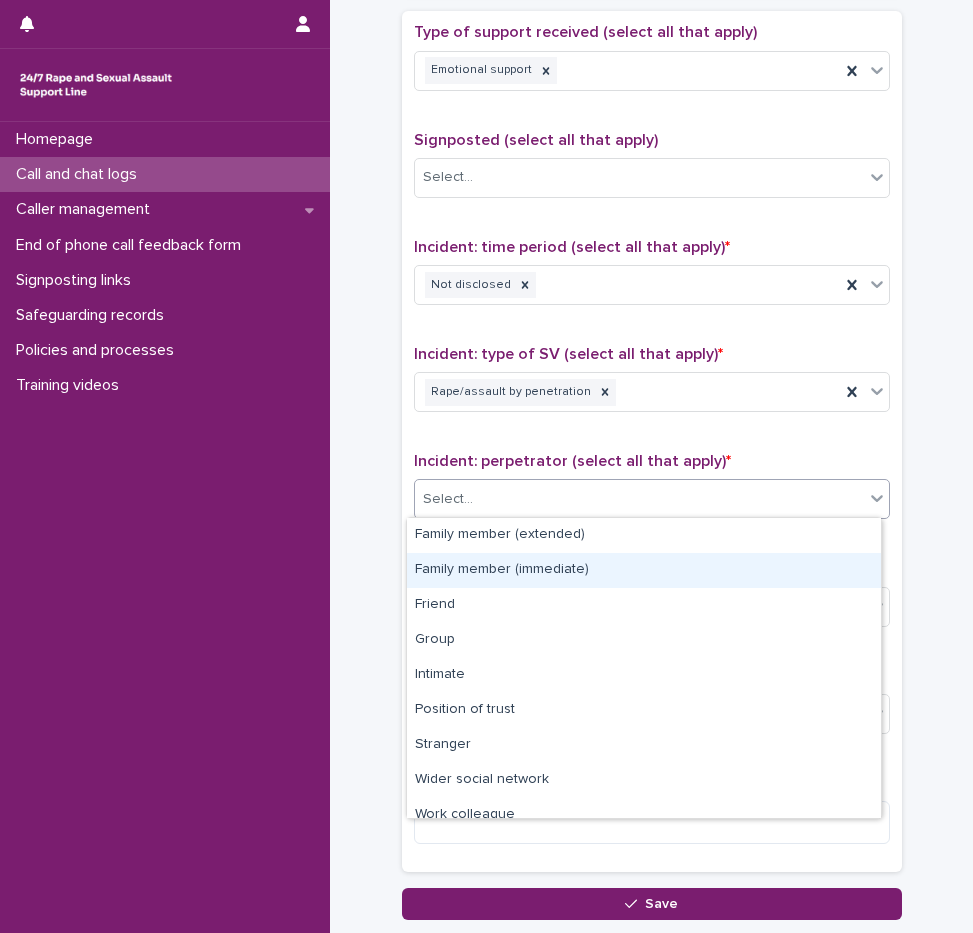 click on "Family member (immediate)" at bounding box center (644, 570) 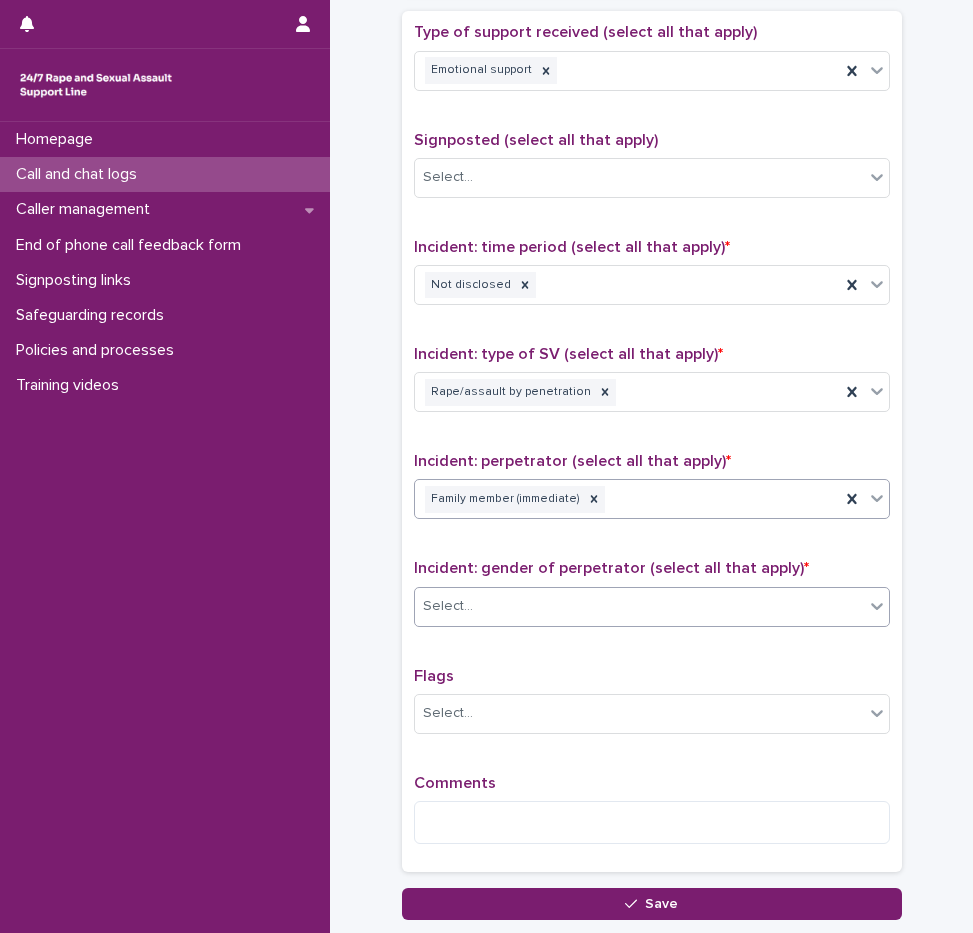 drag, startPoint x: 498, startPoint y: 590, endPoint x: 498, endPoint y: 621, distance: 31 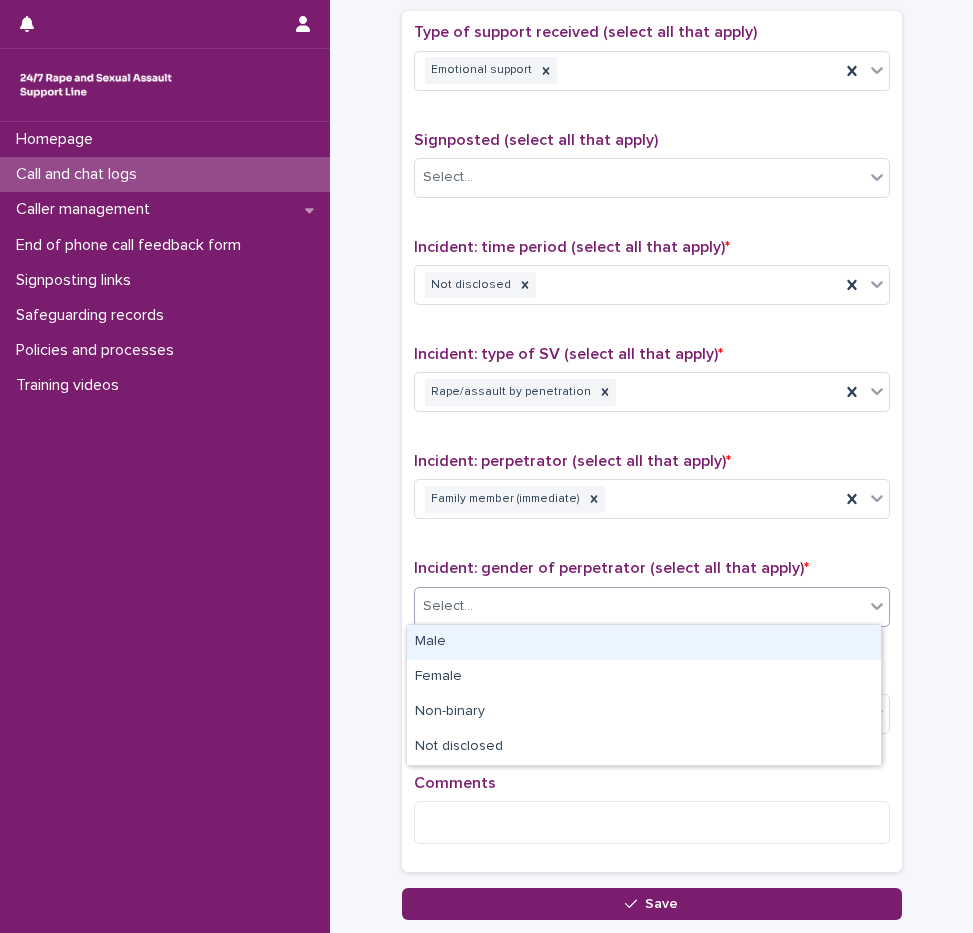 click on "Male" at bounding box center [644, 642] 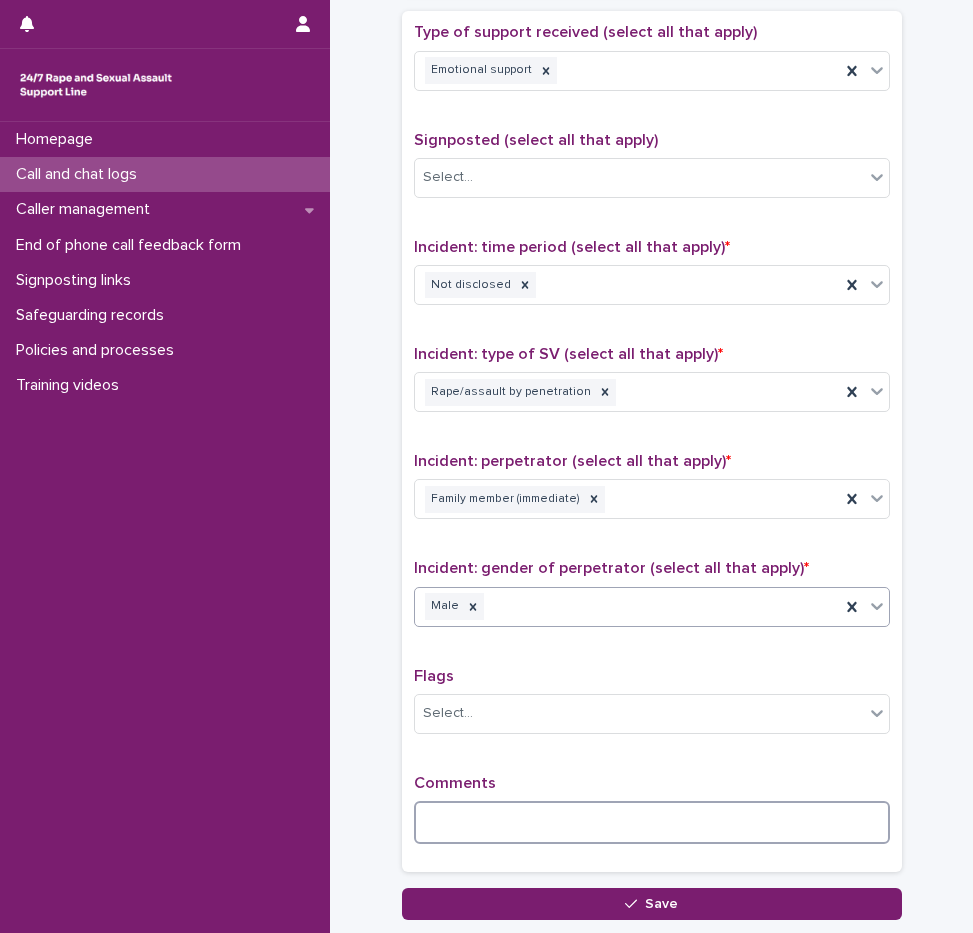 click at bounding box center (652, 822) 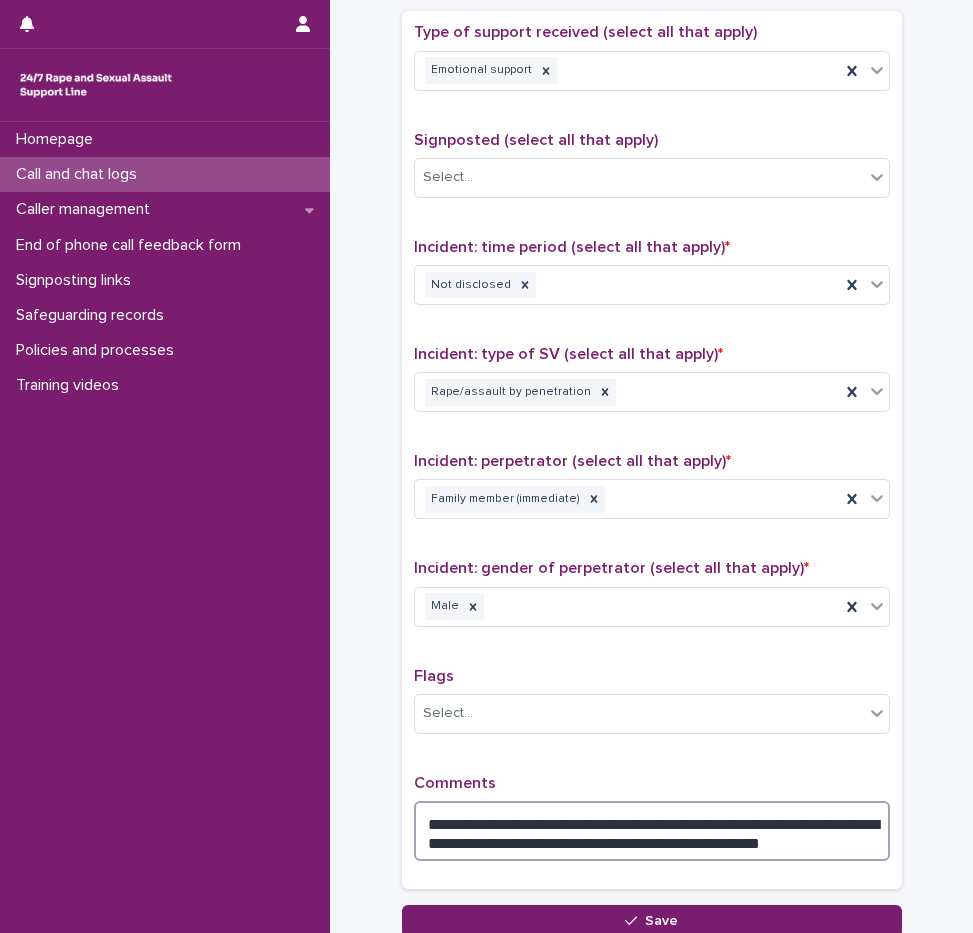 click on "**********" at bounding box center [652, 831] 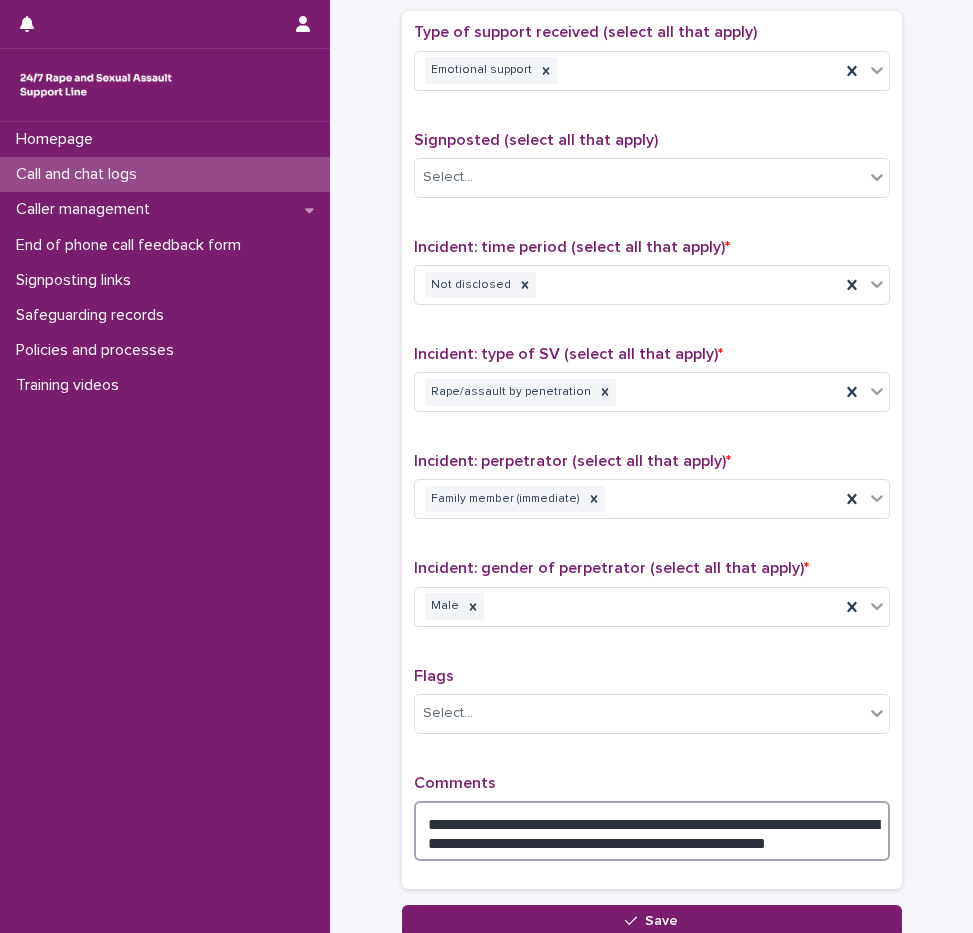 click on "**********" at bounding box center (652, 831) 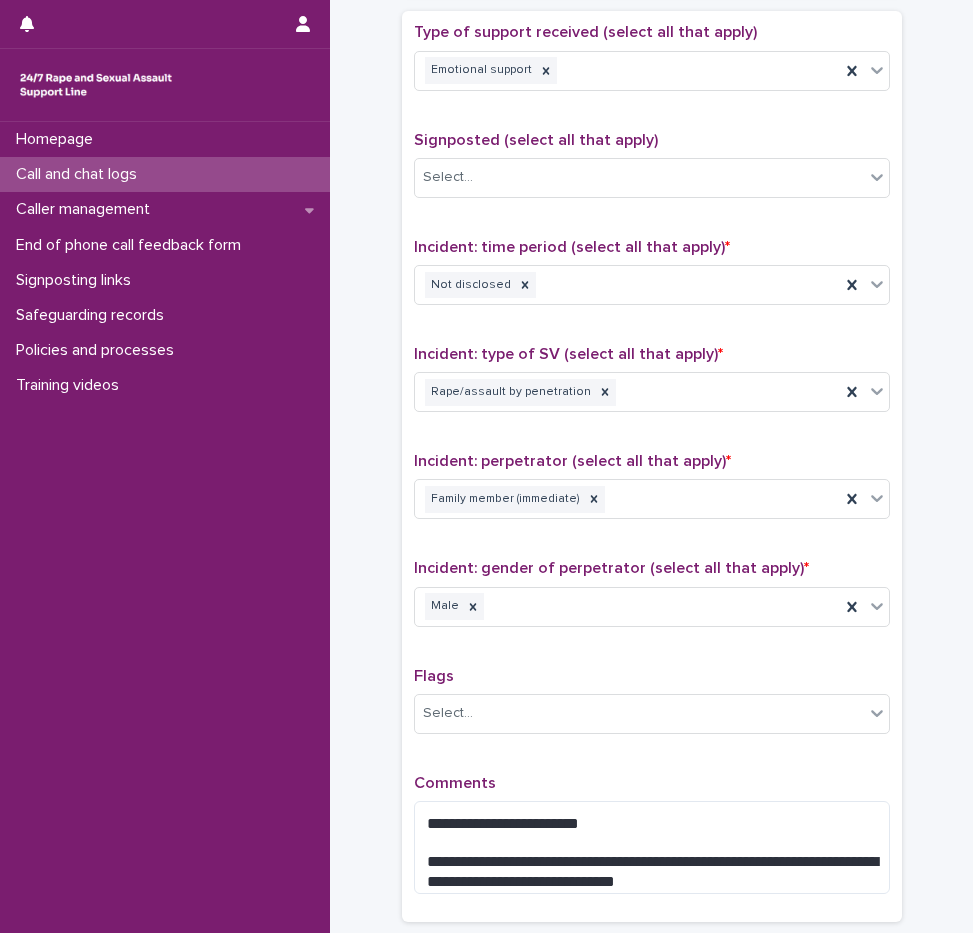 click on "Flags Select..." at bounding box center (652, 708) 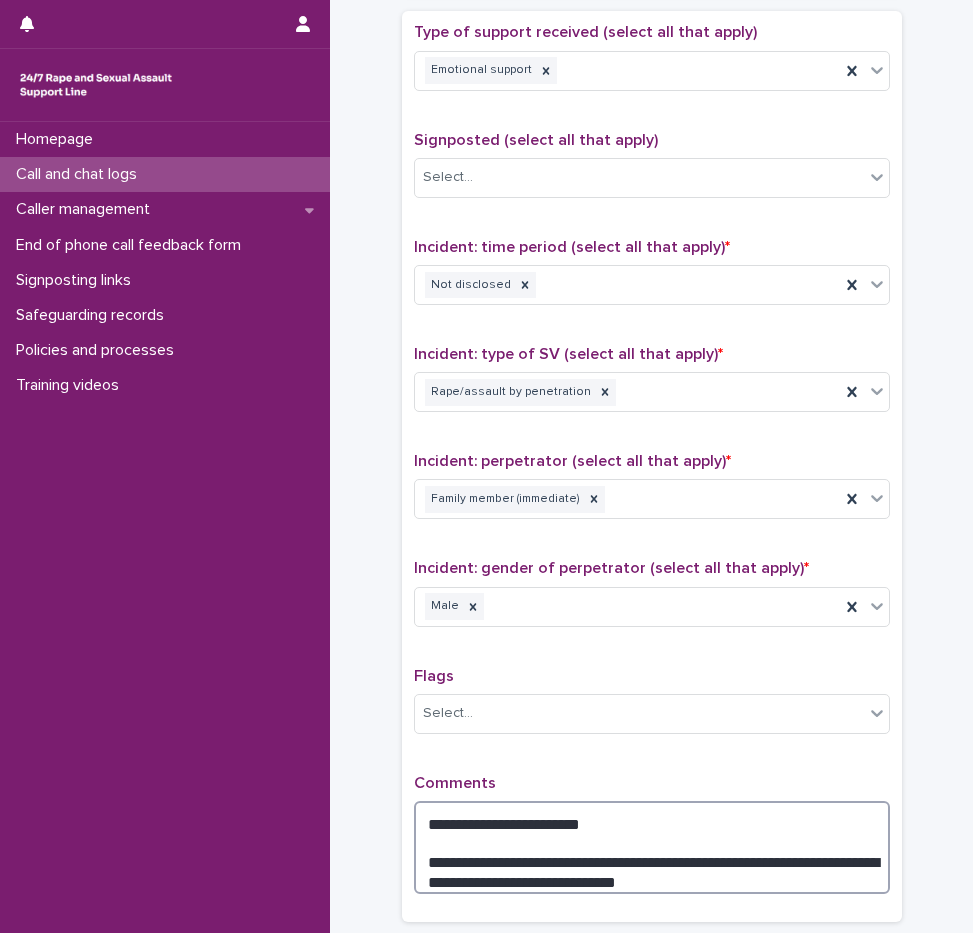 click on "**********" at bounding box center (652, 847) 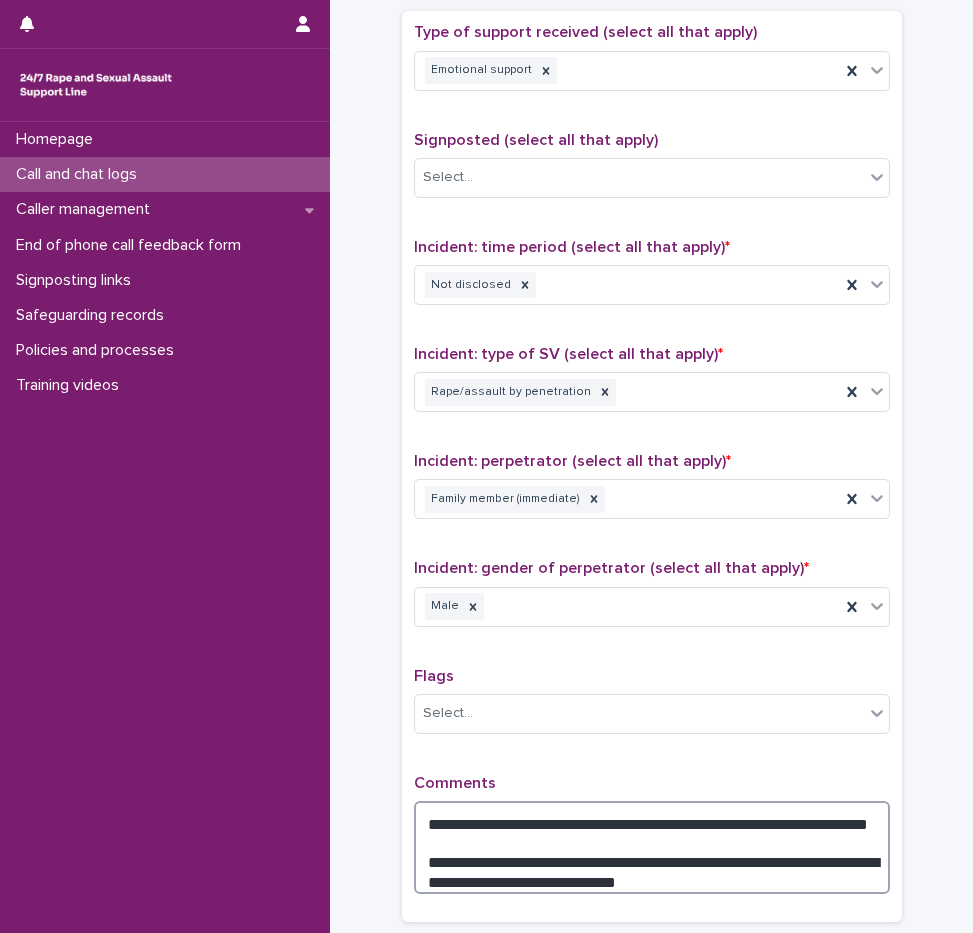 click on "**********" at bounding box center (652, 847) 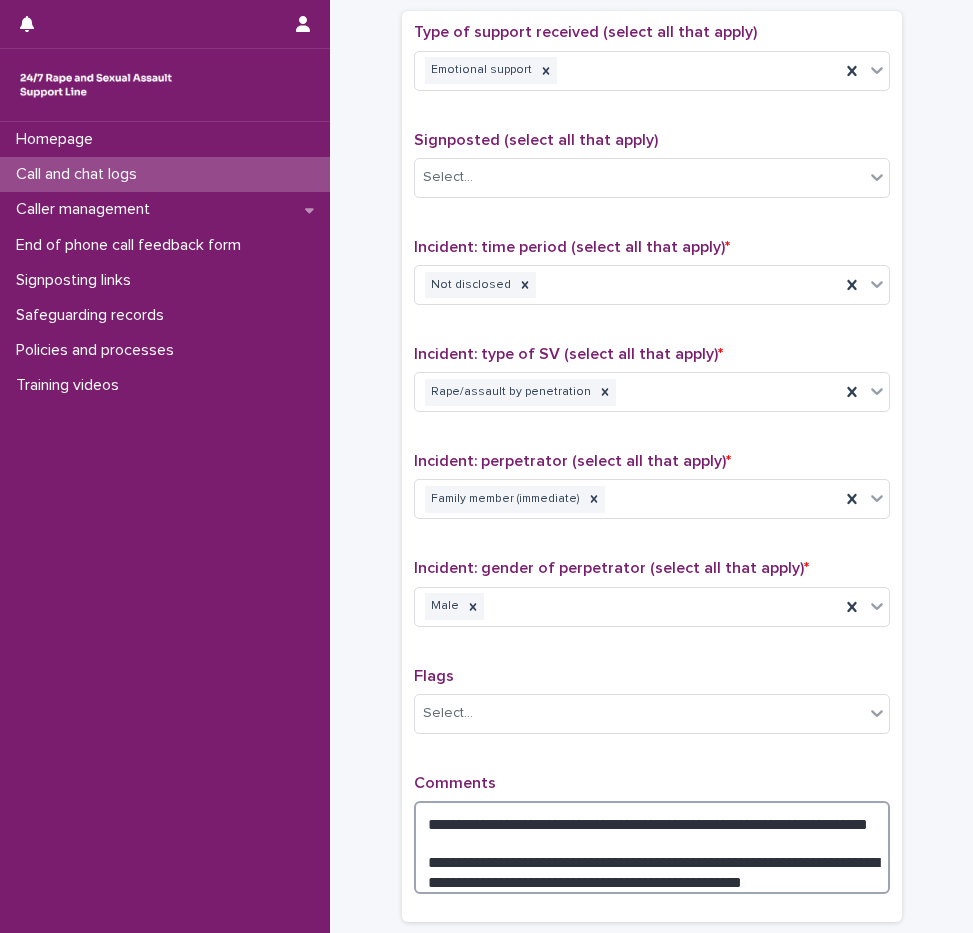type on "**********" 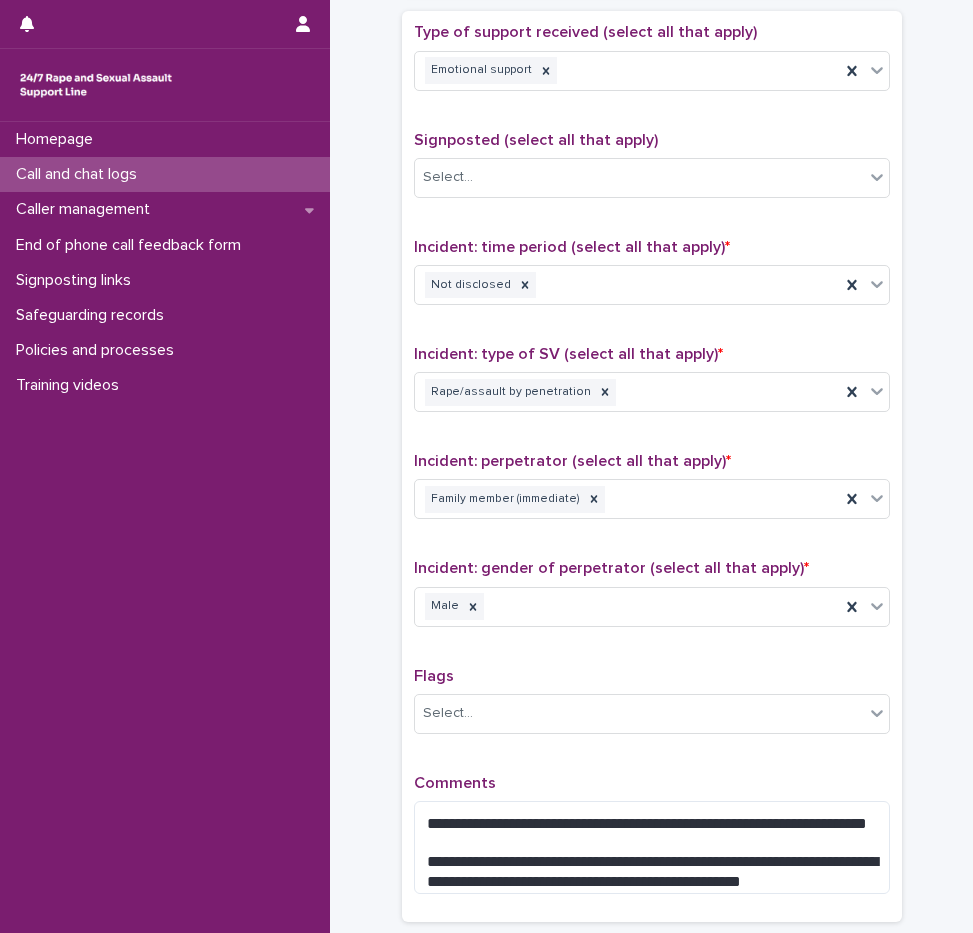 click on "Flags Select..." at bounding box center (652, 708) 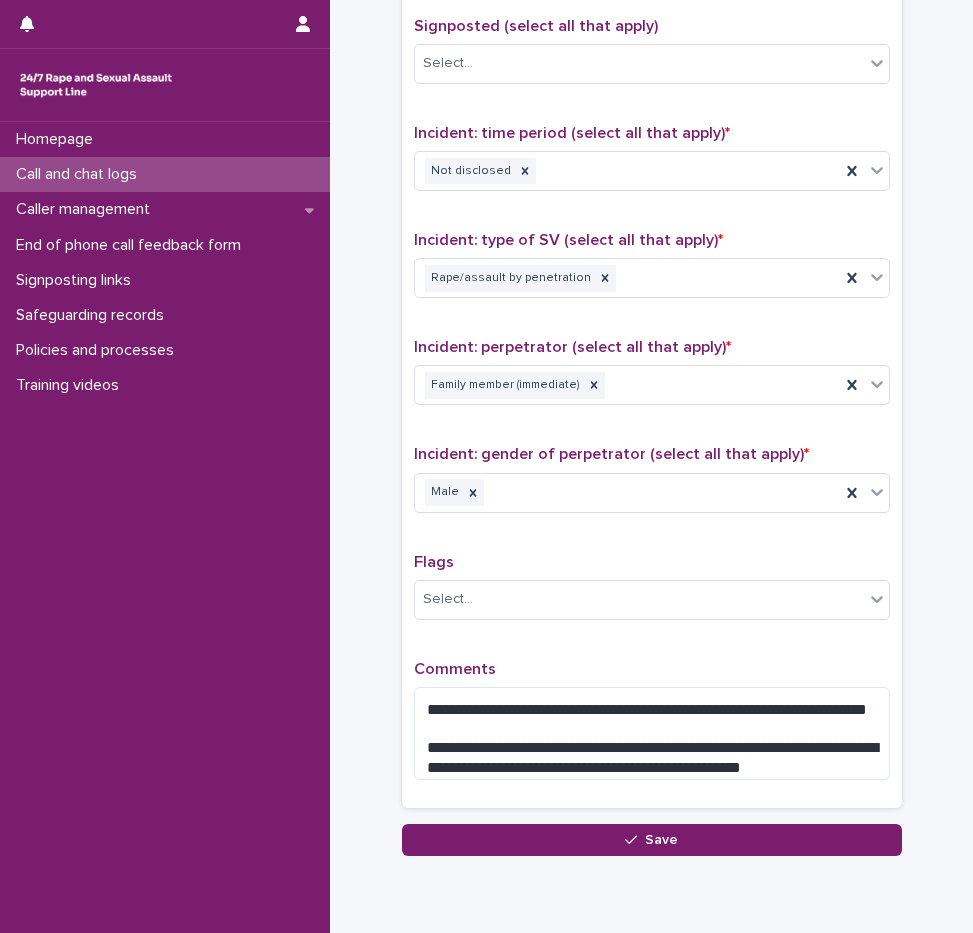 scroll, scrollTop: 1305, scrollLeft: 0, axis: vertical 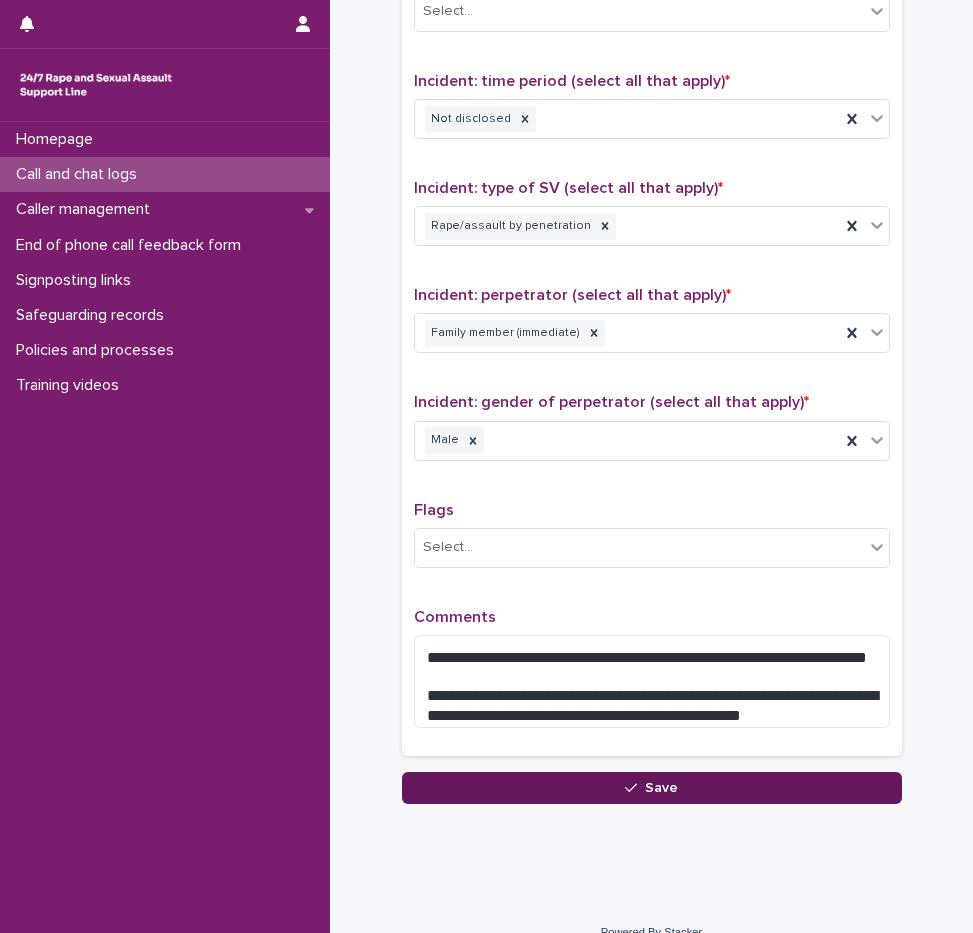 click on "Save" at bounding box center (652, 788) 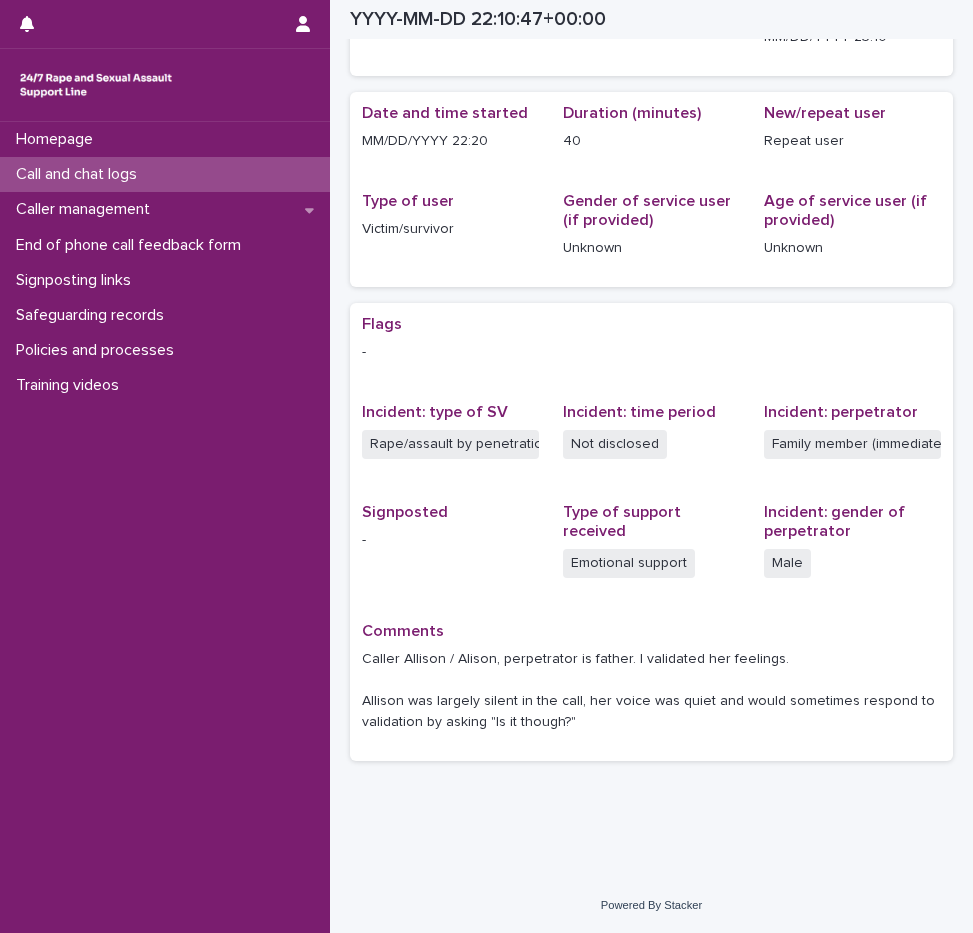 scroll, scrollTop: 151, scrollLeft: 0, axis: vertical 